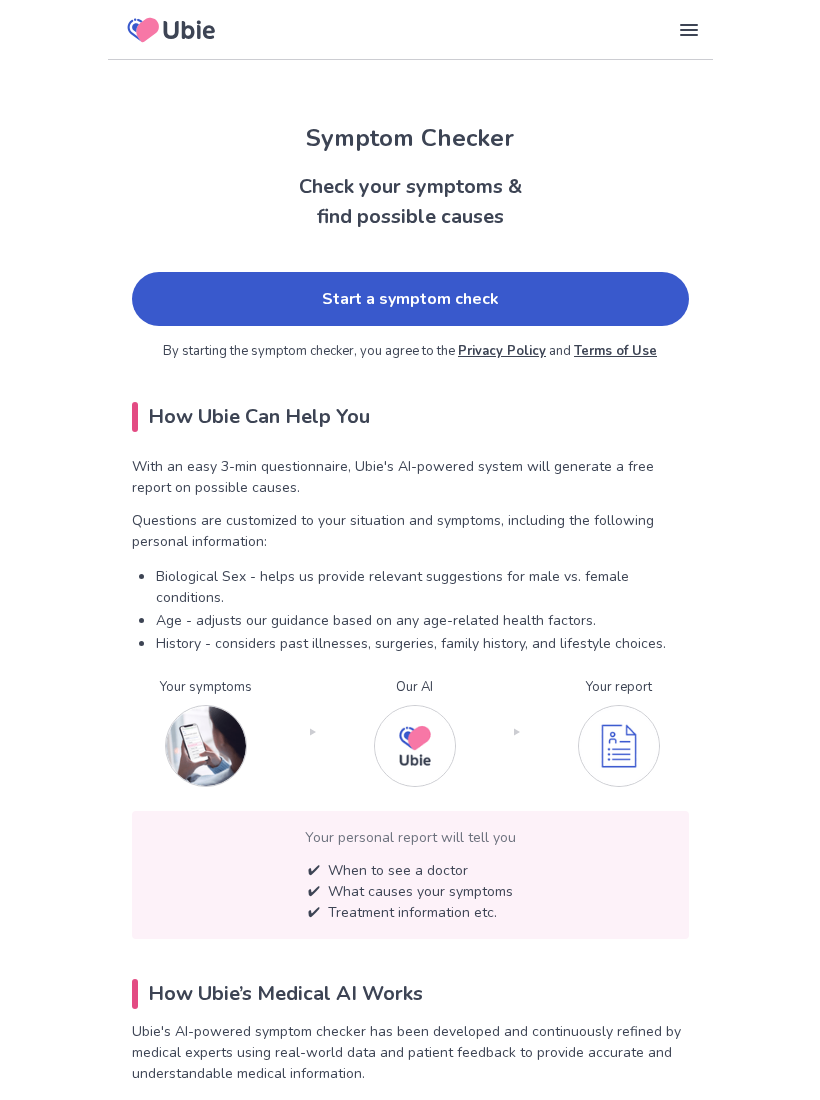 scroll, scrollTop: 0, scrollLeft: 0, axis: both 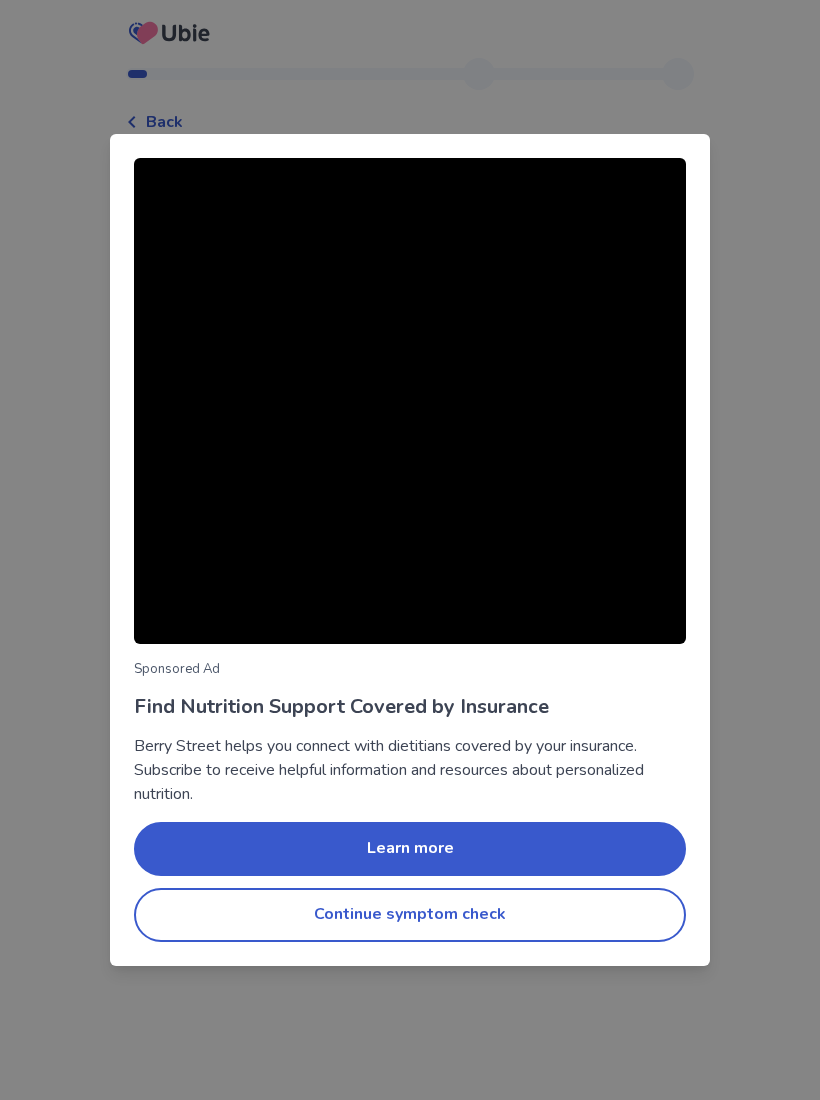 click on "Continue symptom check" at bounding box center (410, 915) 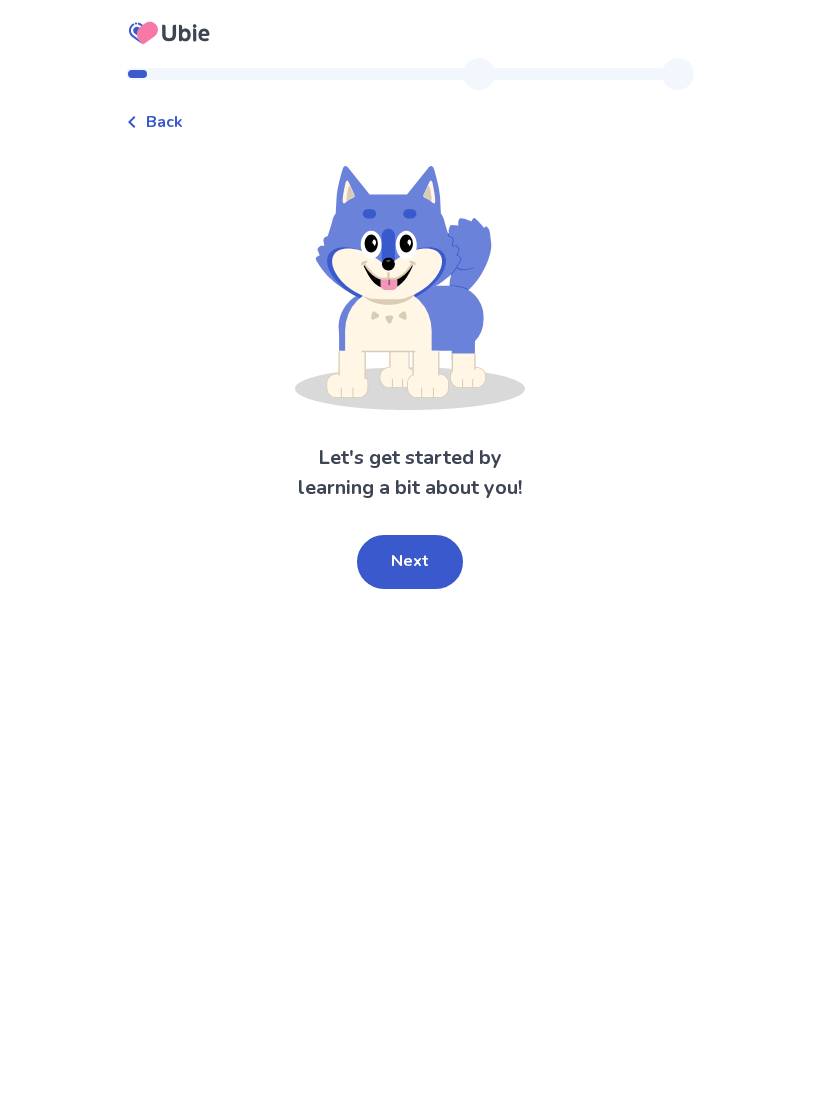click on "Next" at bounding box center [410, 562] 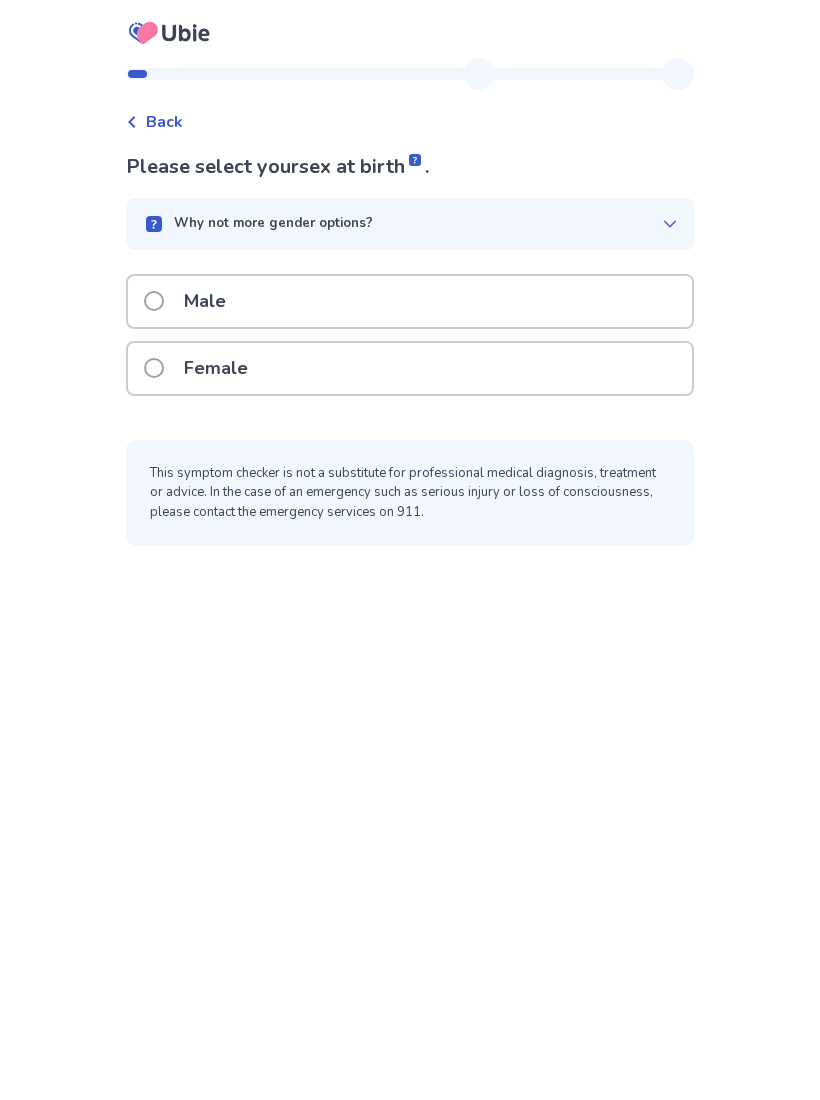 click on "Male" at bounding box center (410, 301) 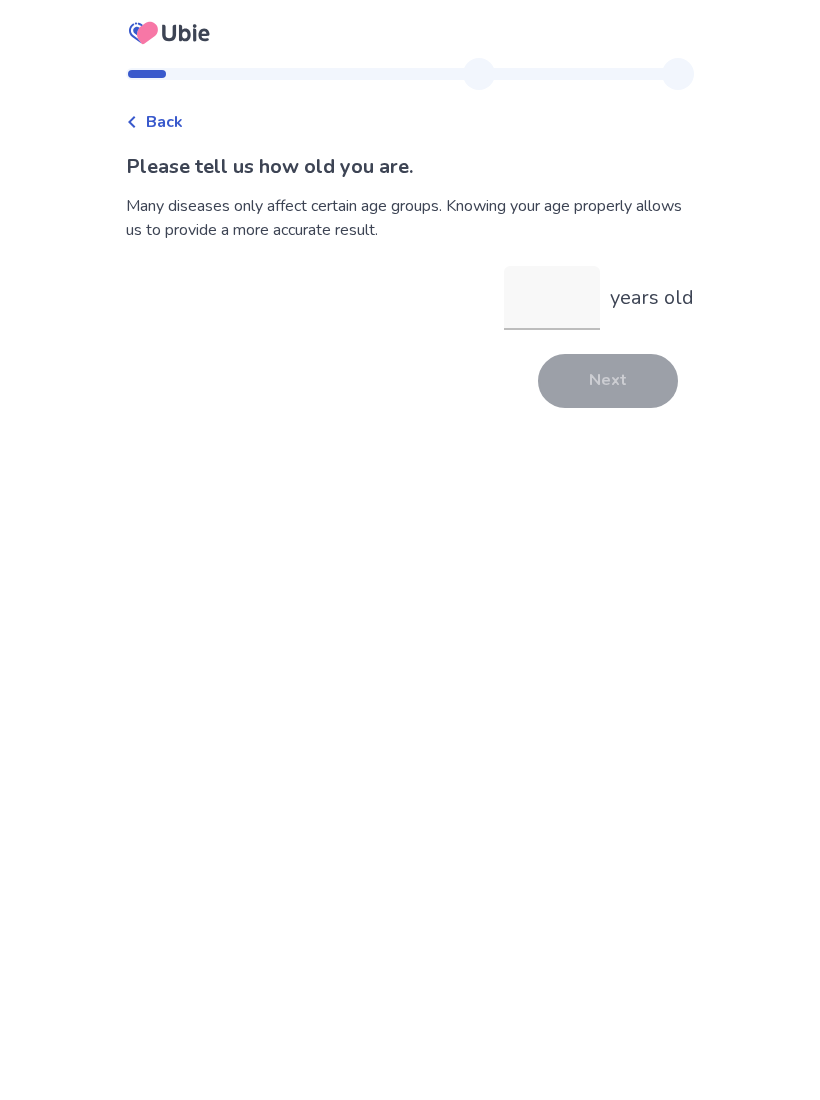 click on "years old" at bounding box center [552, 298] 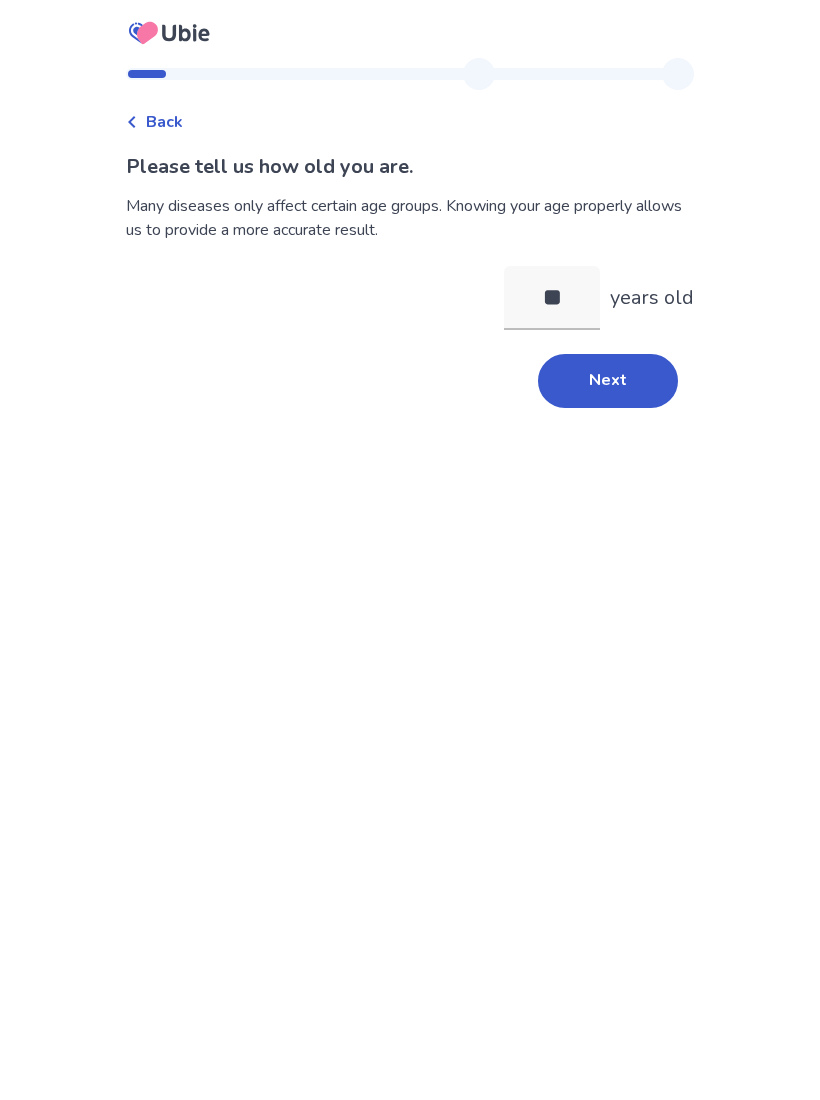 type on "**" 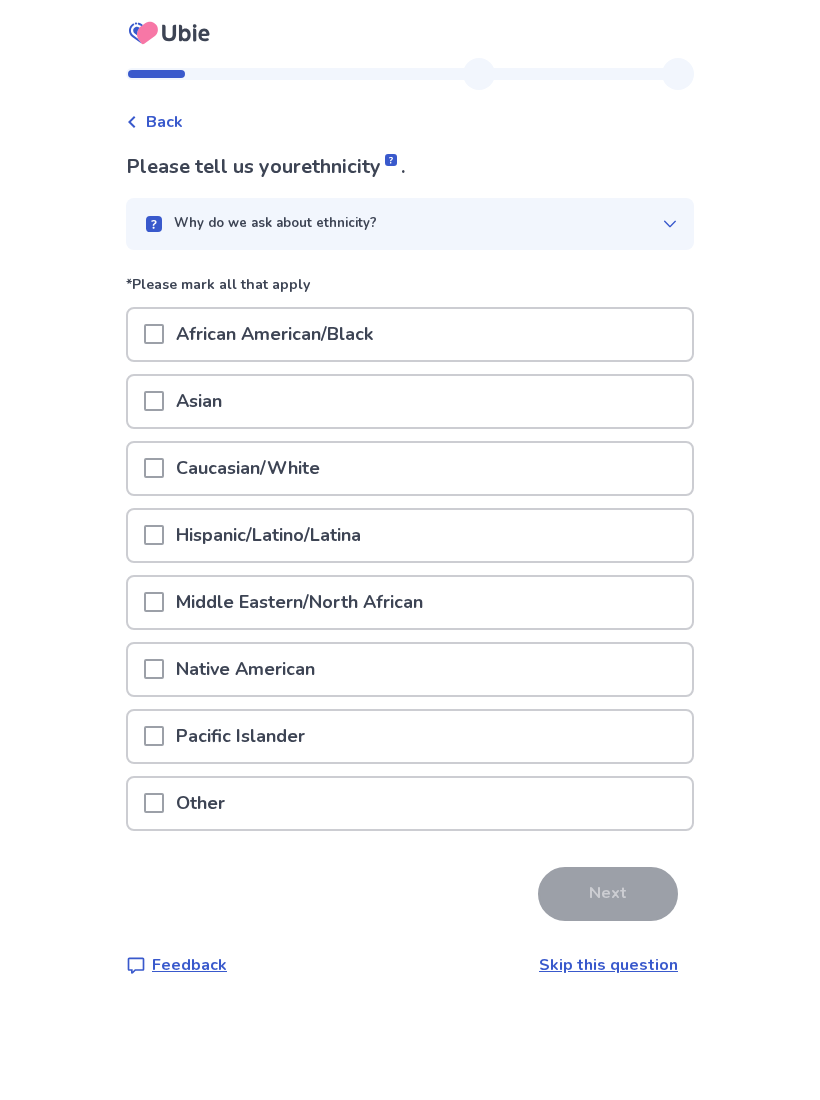 click on "Asian" at bounding box center [410, 401] 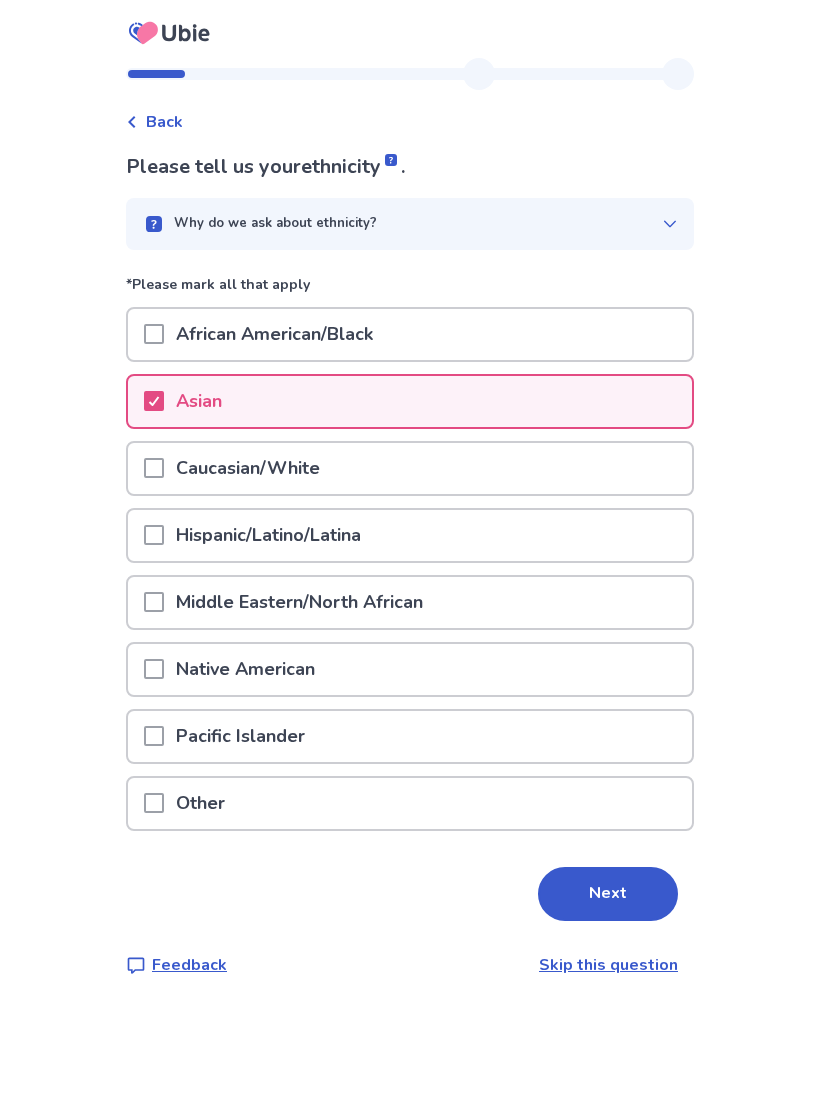 click on "Caucasian/White" at bounding box center [410, 468] 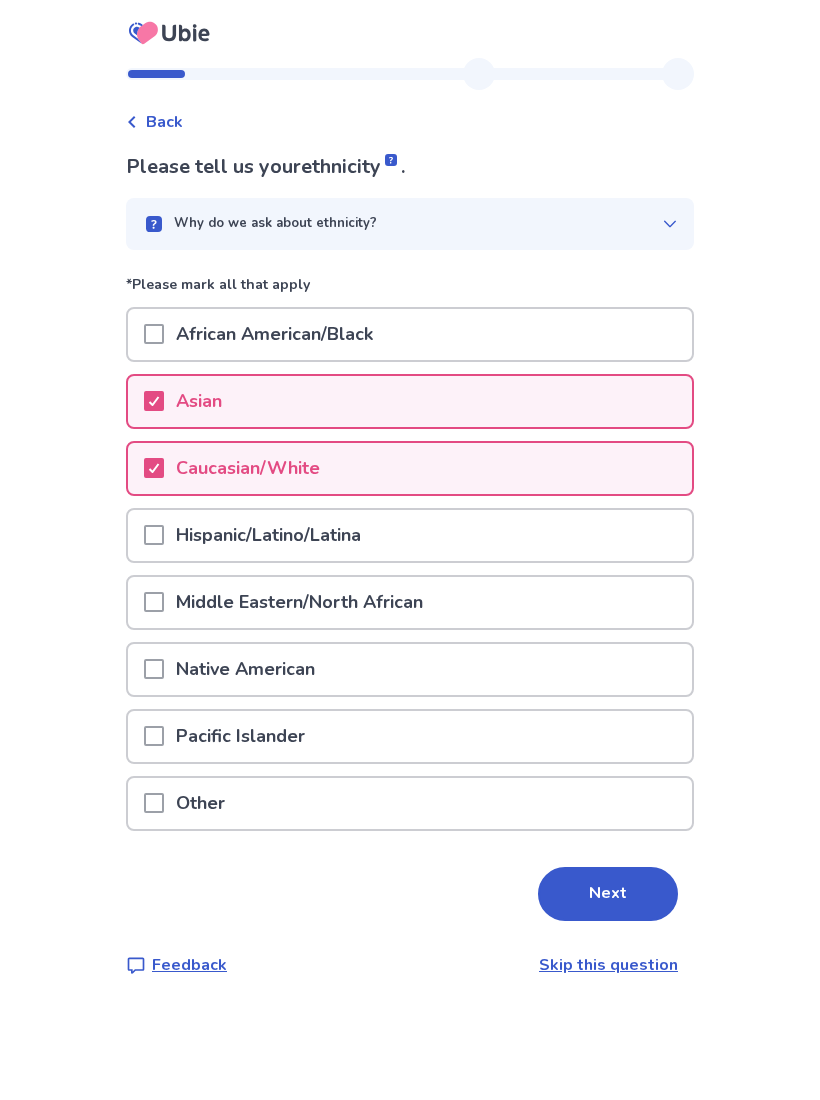 click on "Asian" at bounding box center [410, 401] 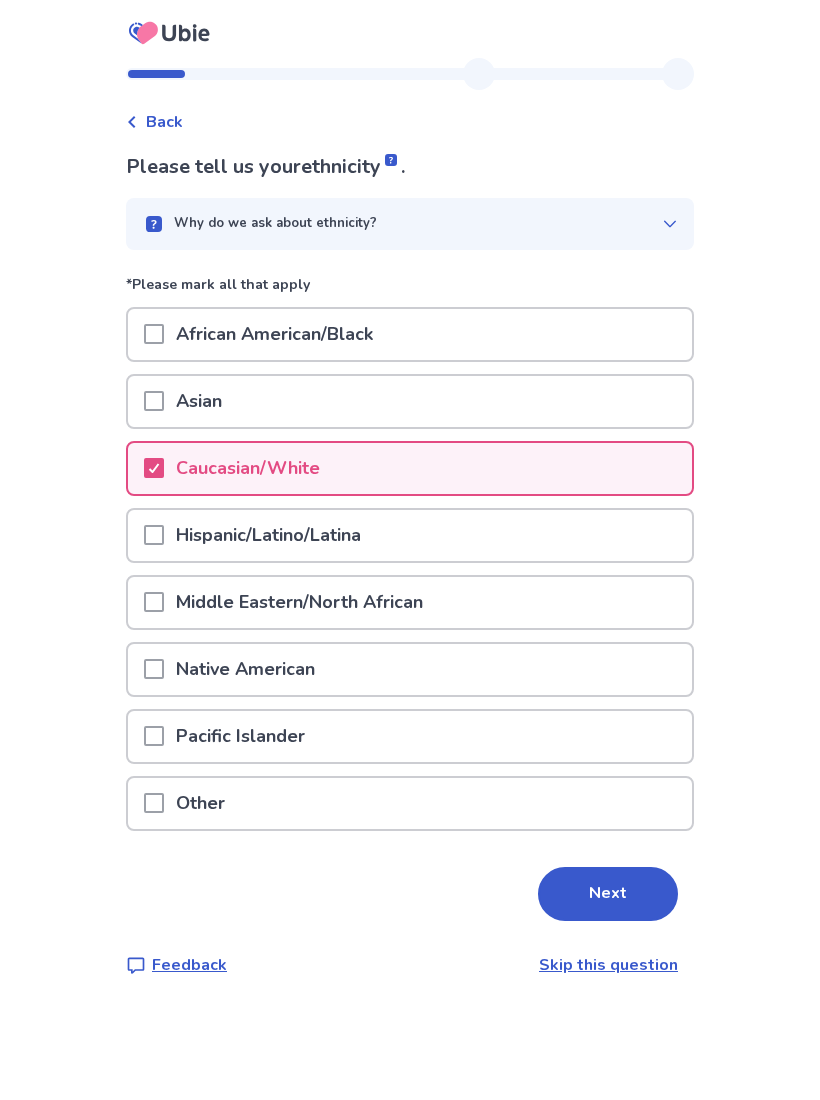 click on "Next" at bounding box center [608, 894] 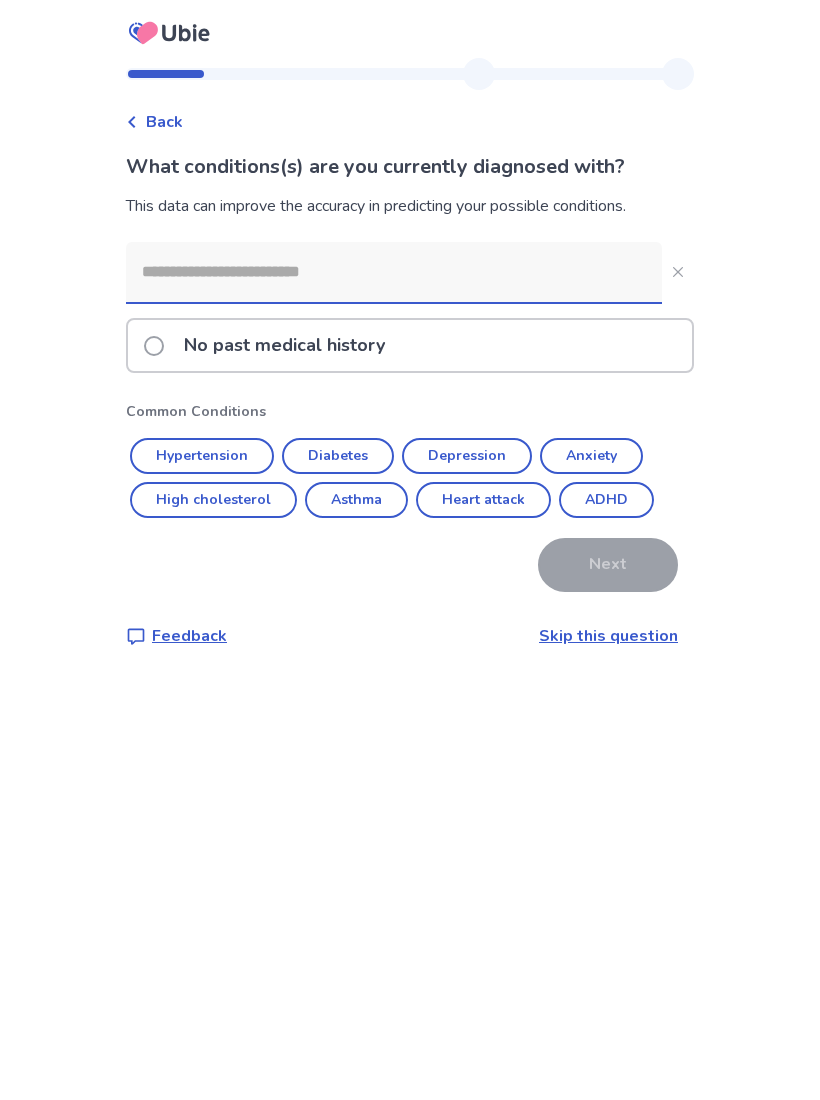 click on "No past medical history" at bounding box center [270, 345] 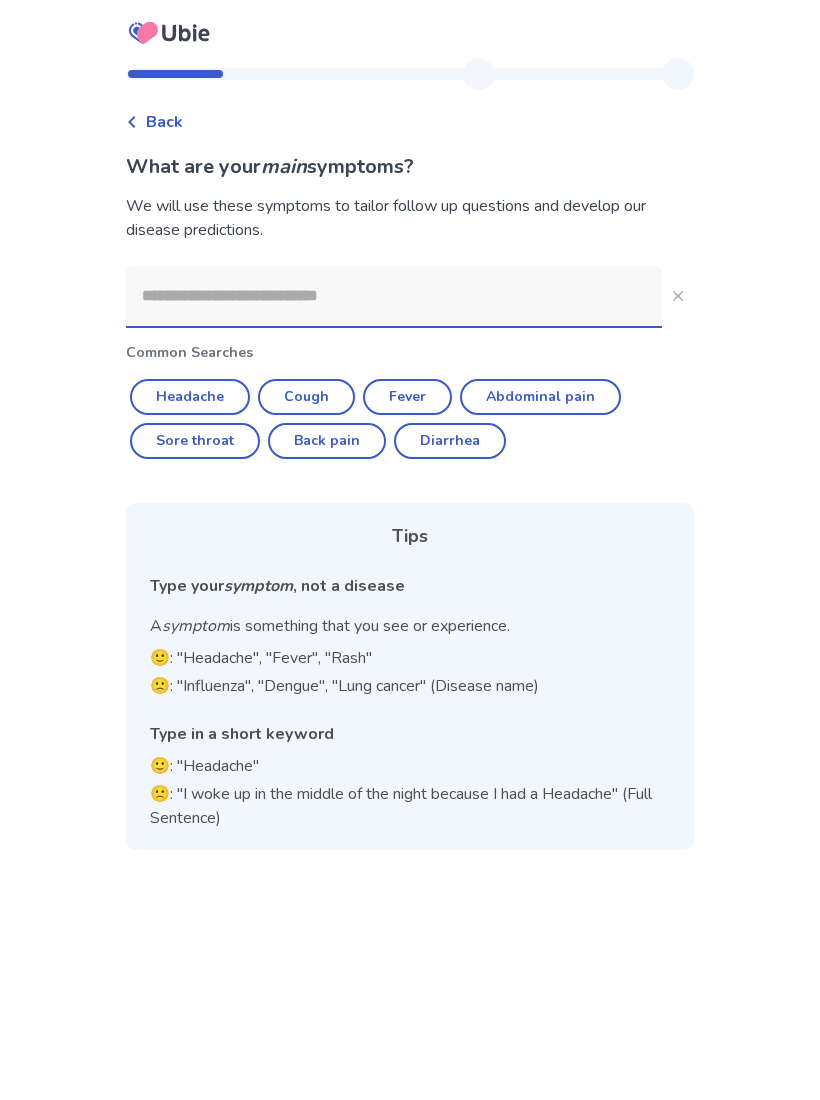 click 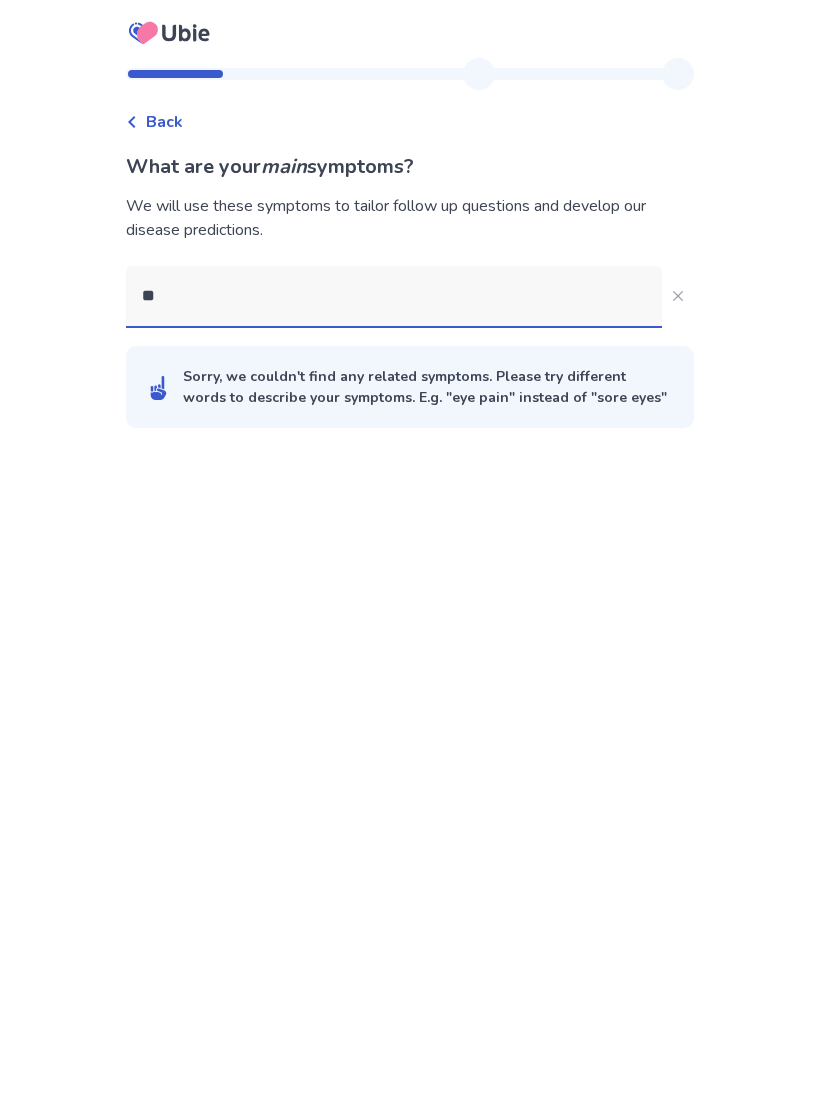 type on "***" 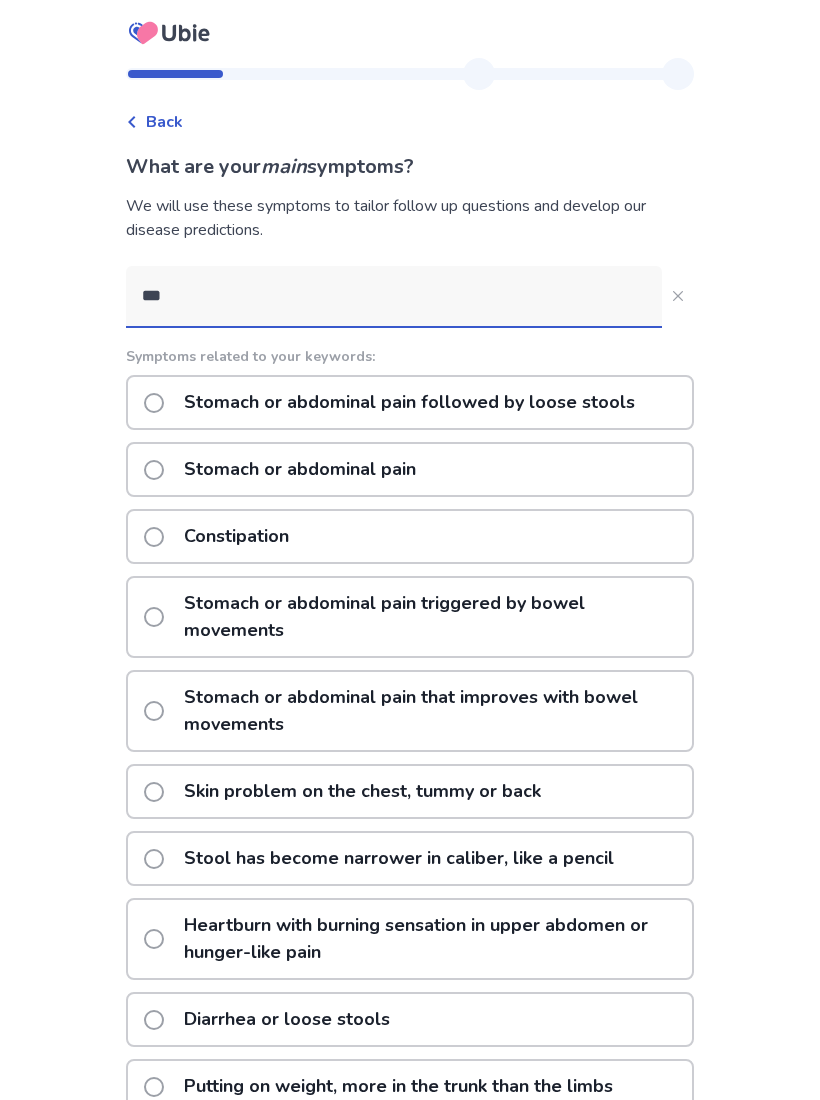click on "Stomach or abdominal pain" 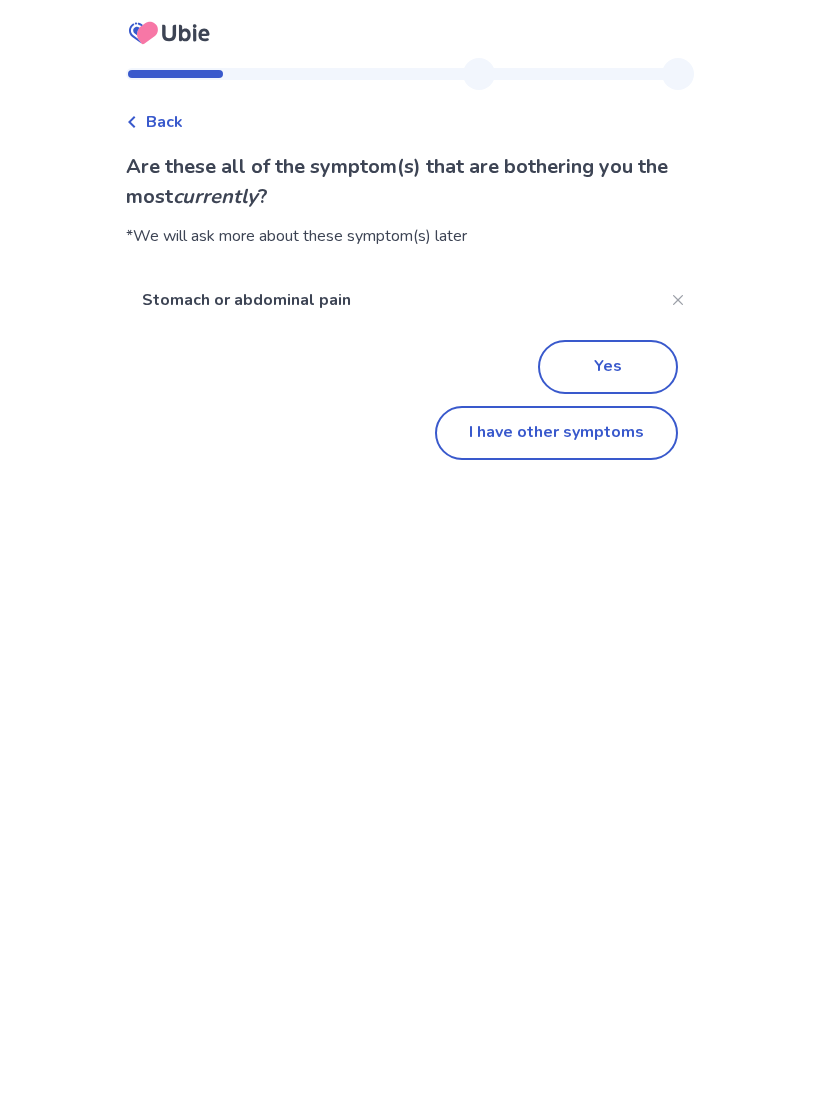 click on "Yes" 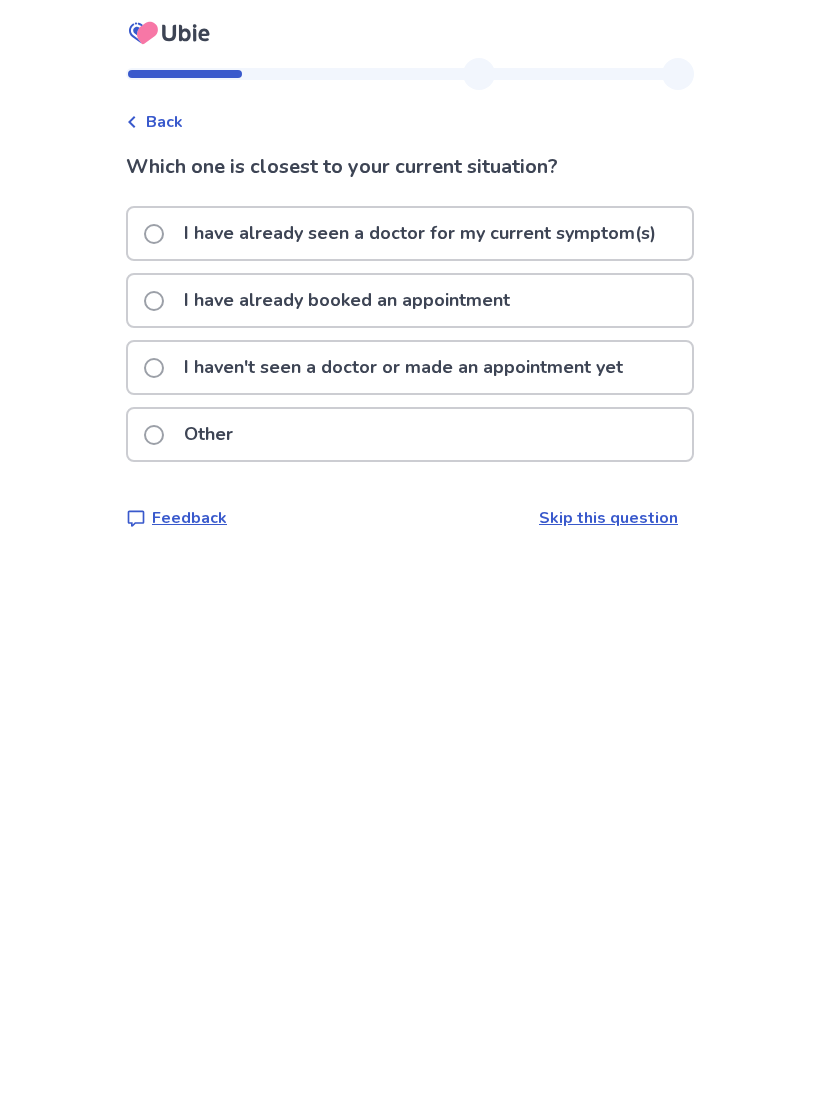 click on "I haven't seen a doctor or made an appointment yet" at bounding box center [403, 367] 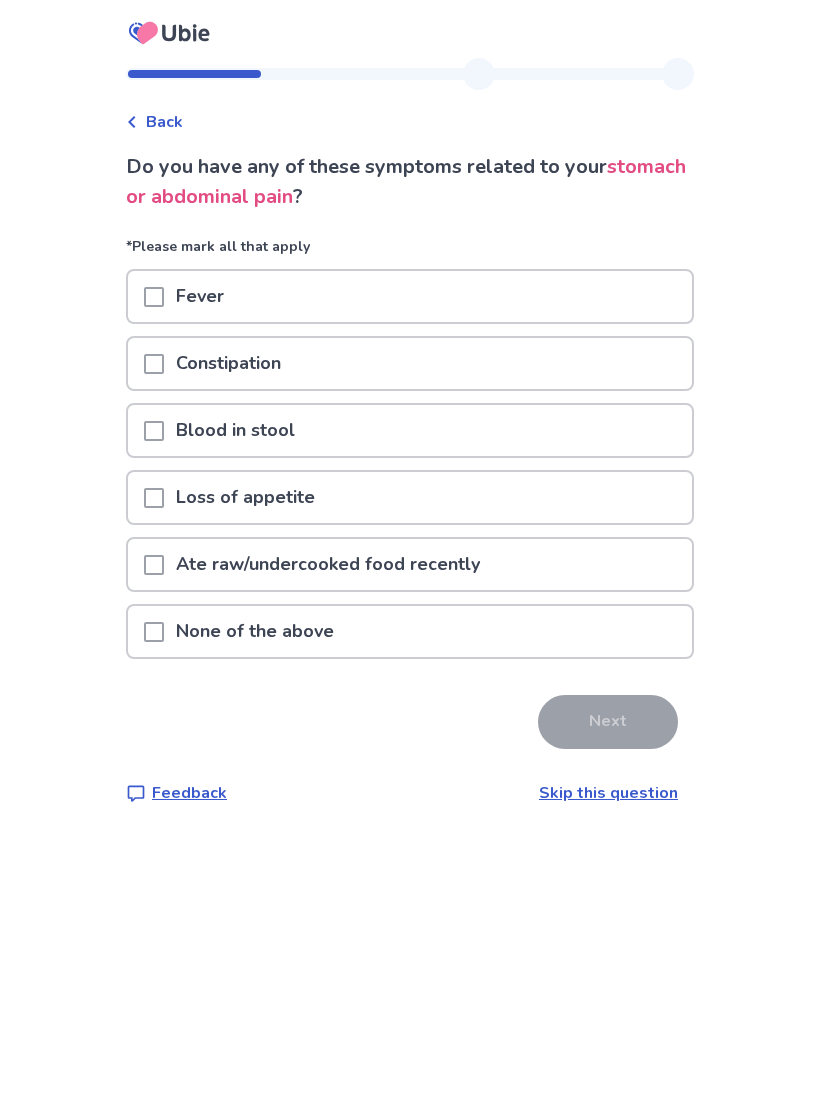 click on "Loss of appetite" at bounding box center [245, 497] 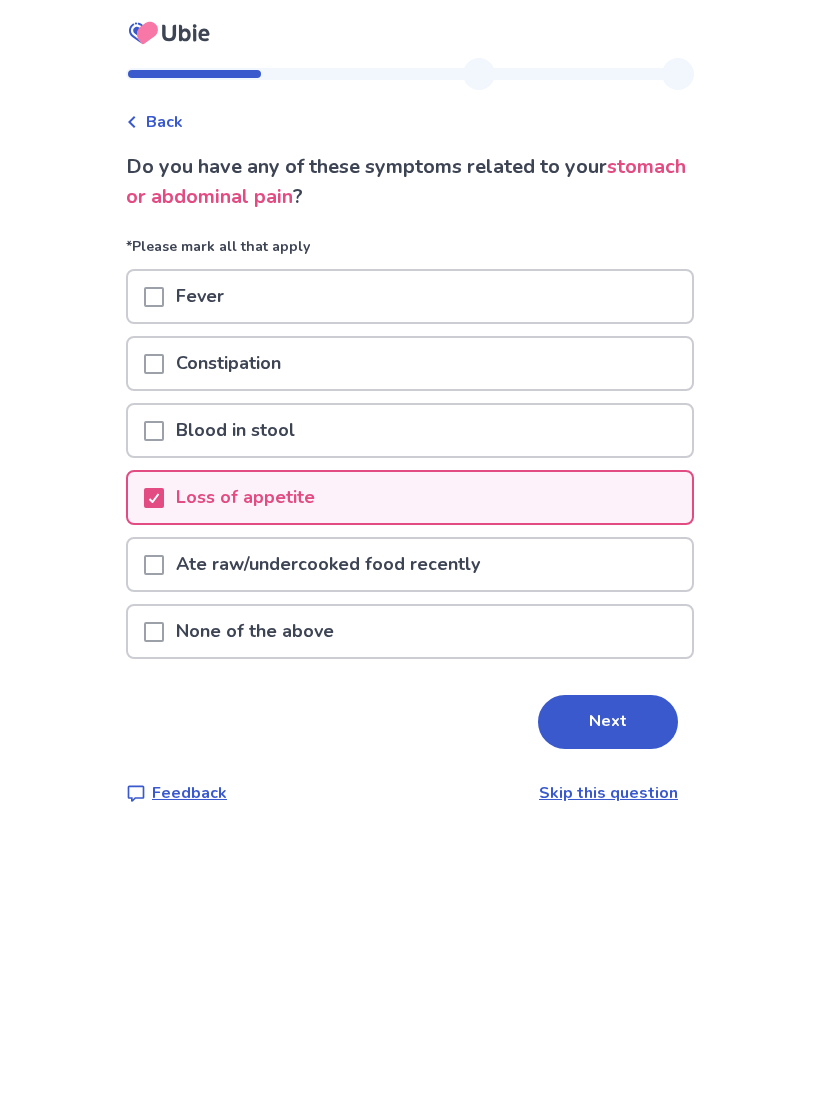 click on "Next" at bounding box center [608, 722] 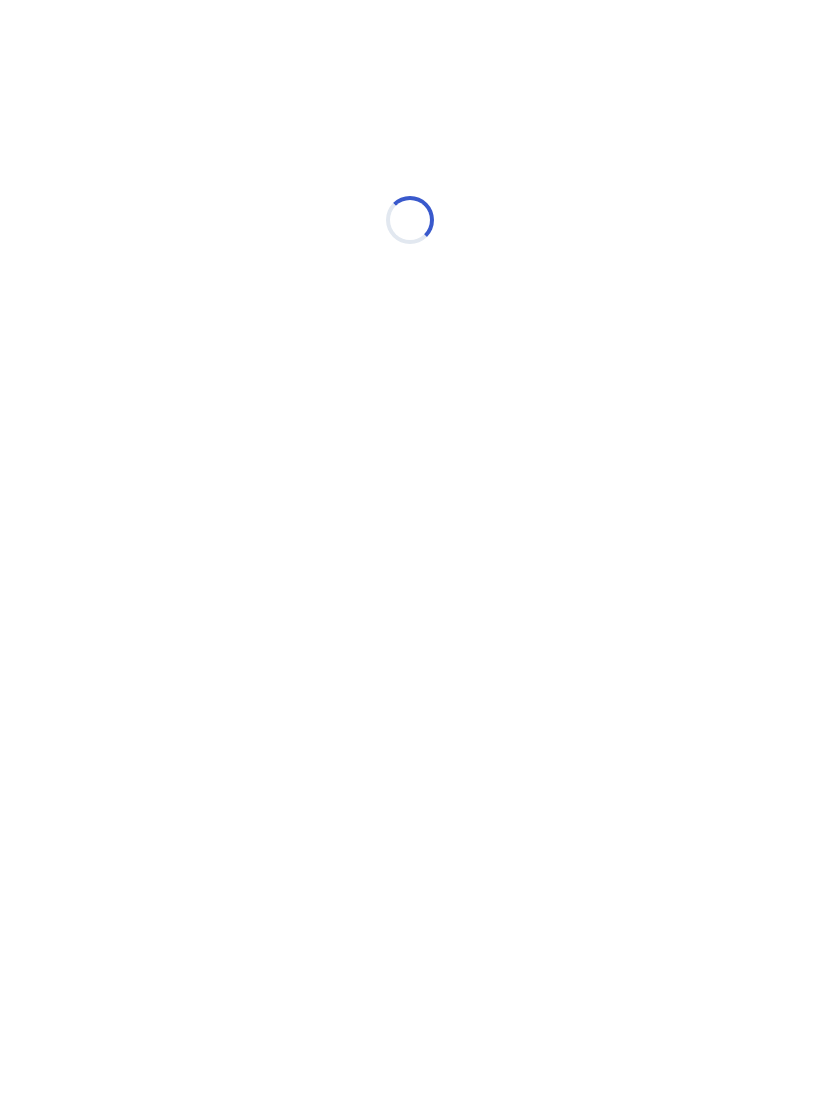 select on "*" 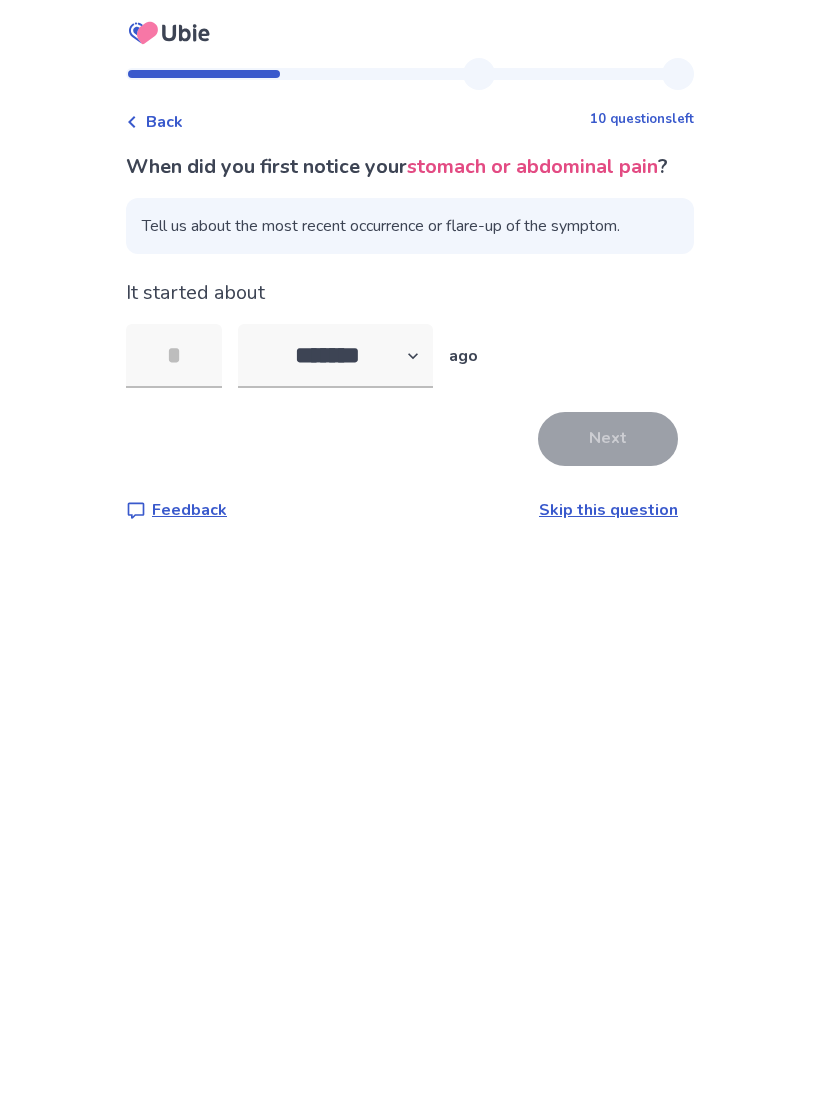 click on "It started about  [DATE] ago" at bounding box center (410, 333) 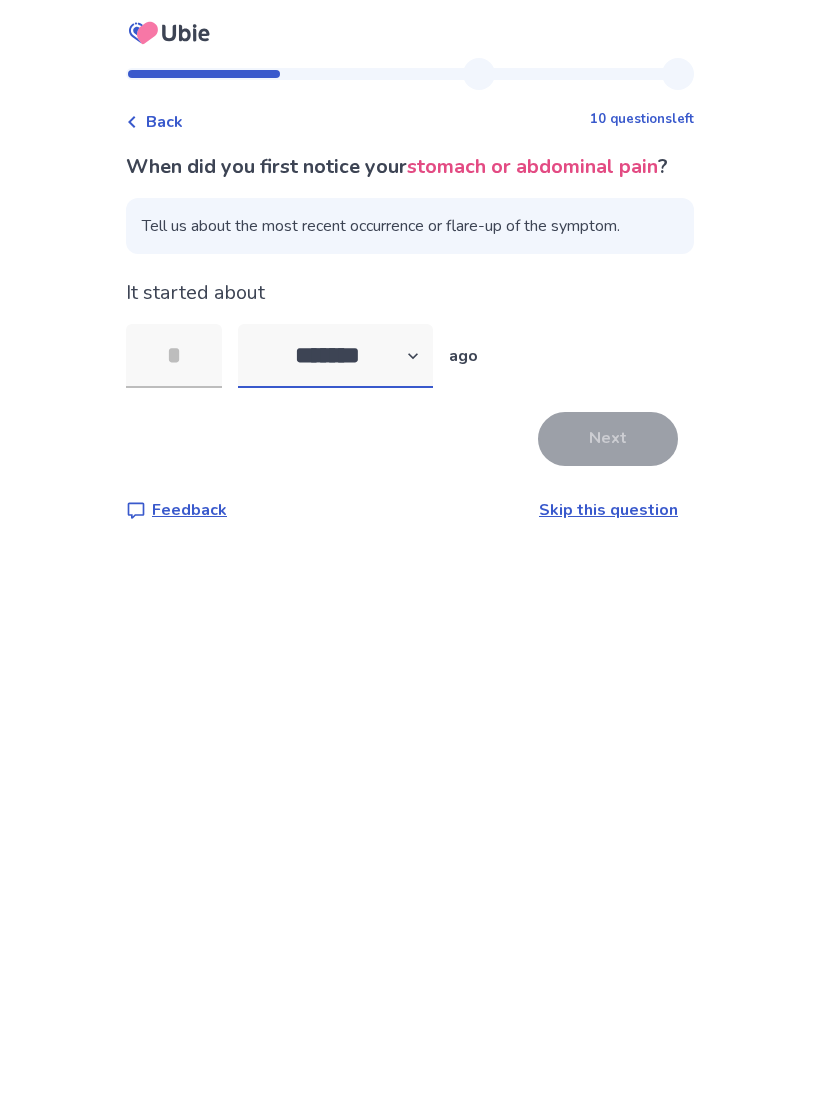 click on "******* ****** ******* ******** *******" at bounding box center [335, 356] 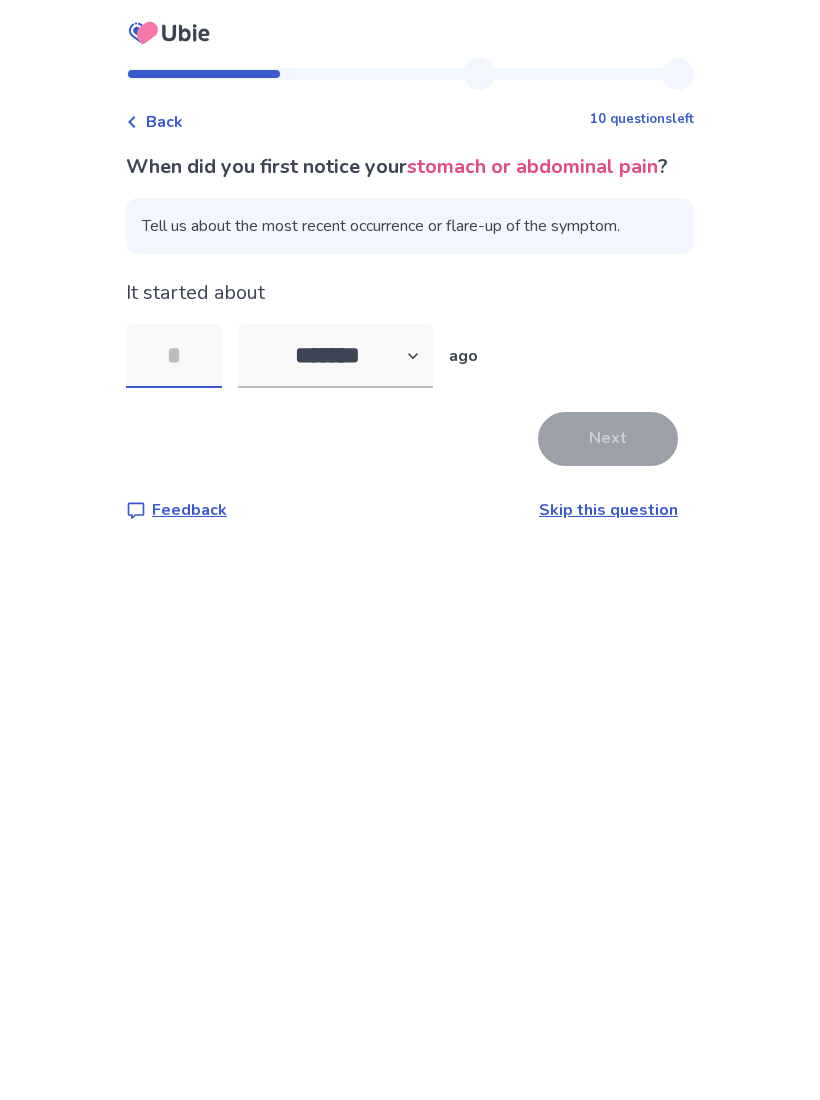 click at bounding box center (174, 356) 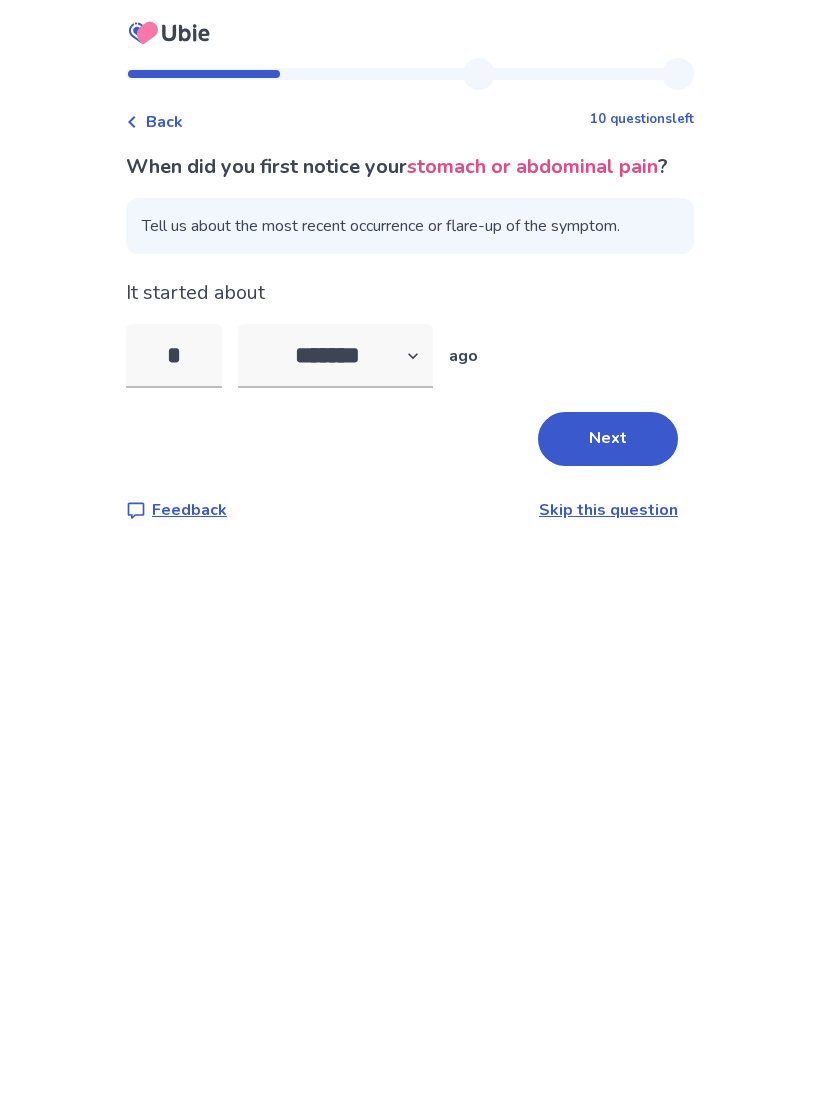 click on "Next" at bounding box center (608, 439) 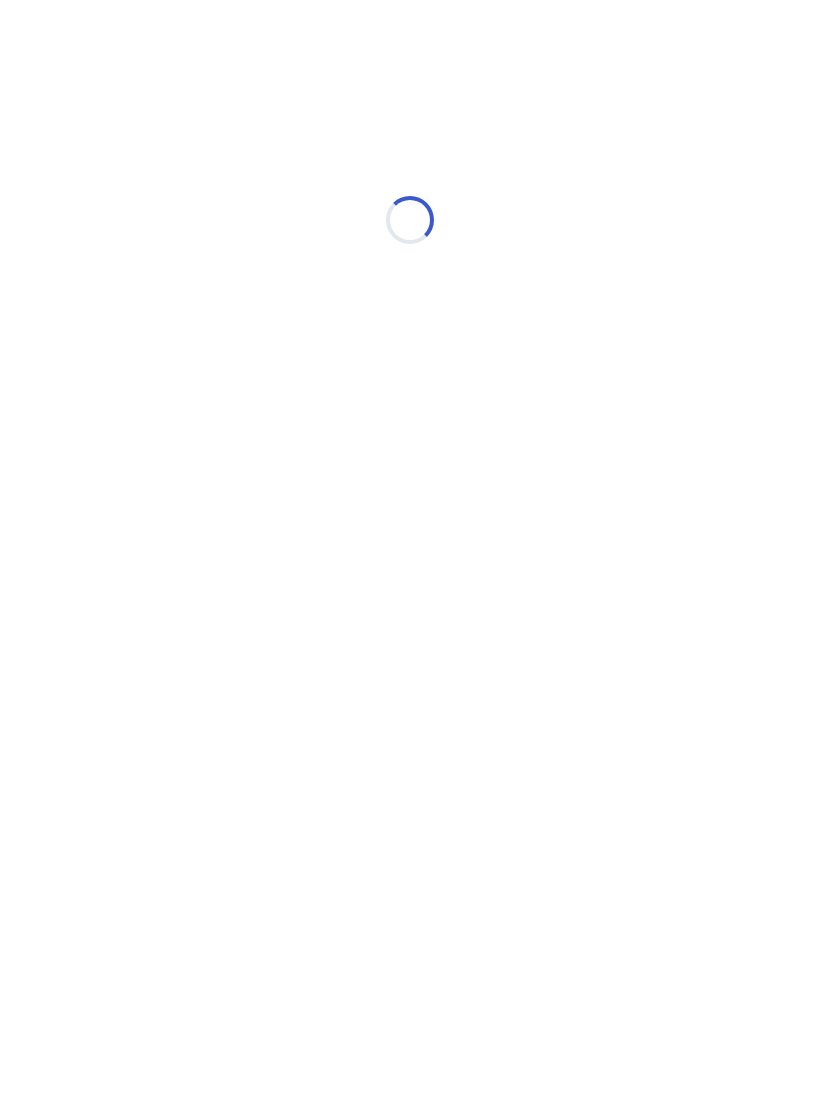 select on "*" 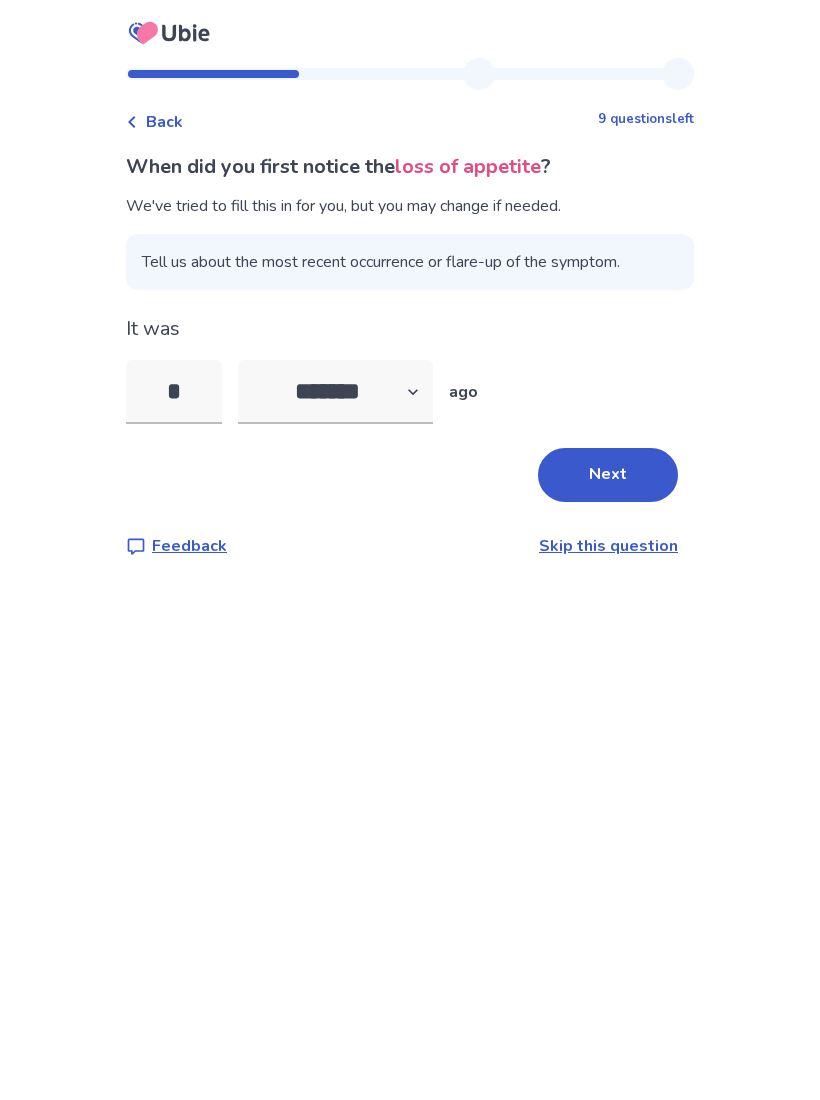 click on "Next" at bounding box center [608, 475] 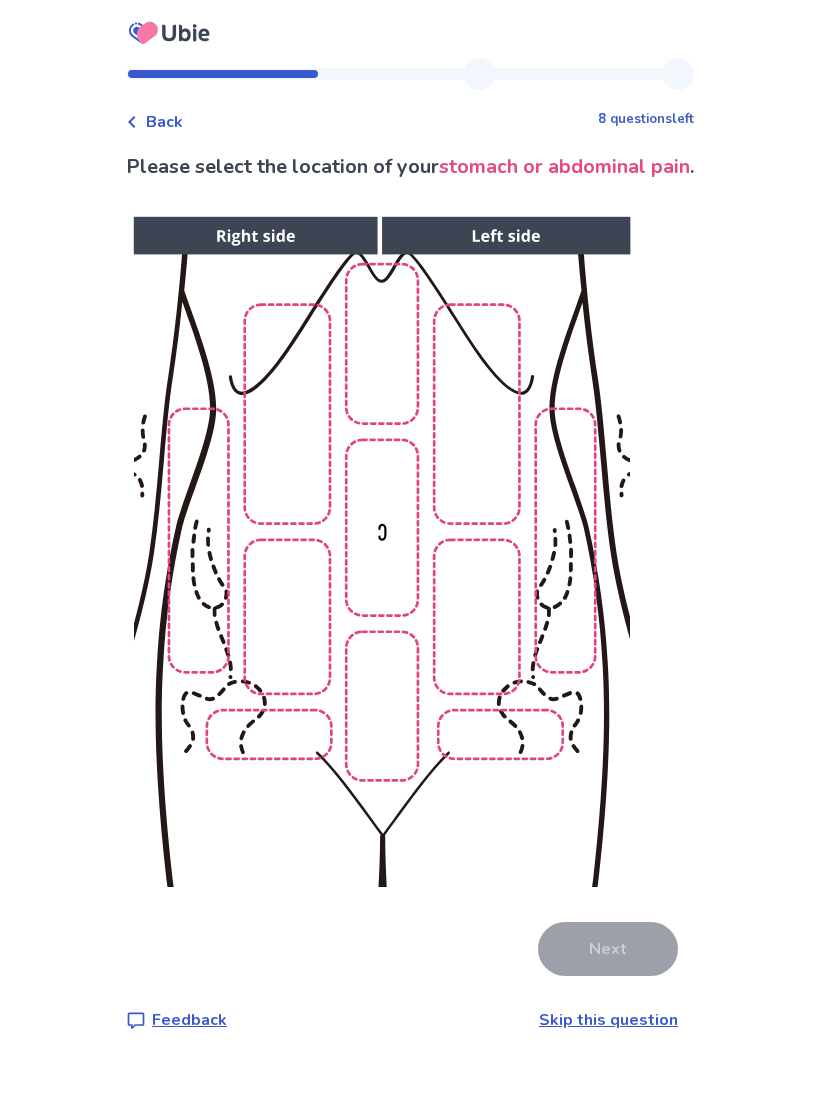 click at bounding box center (381, 552) 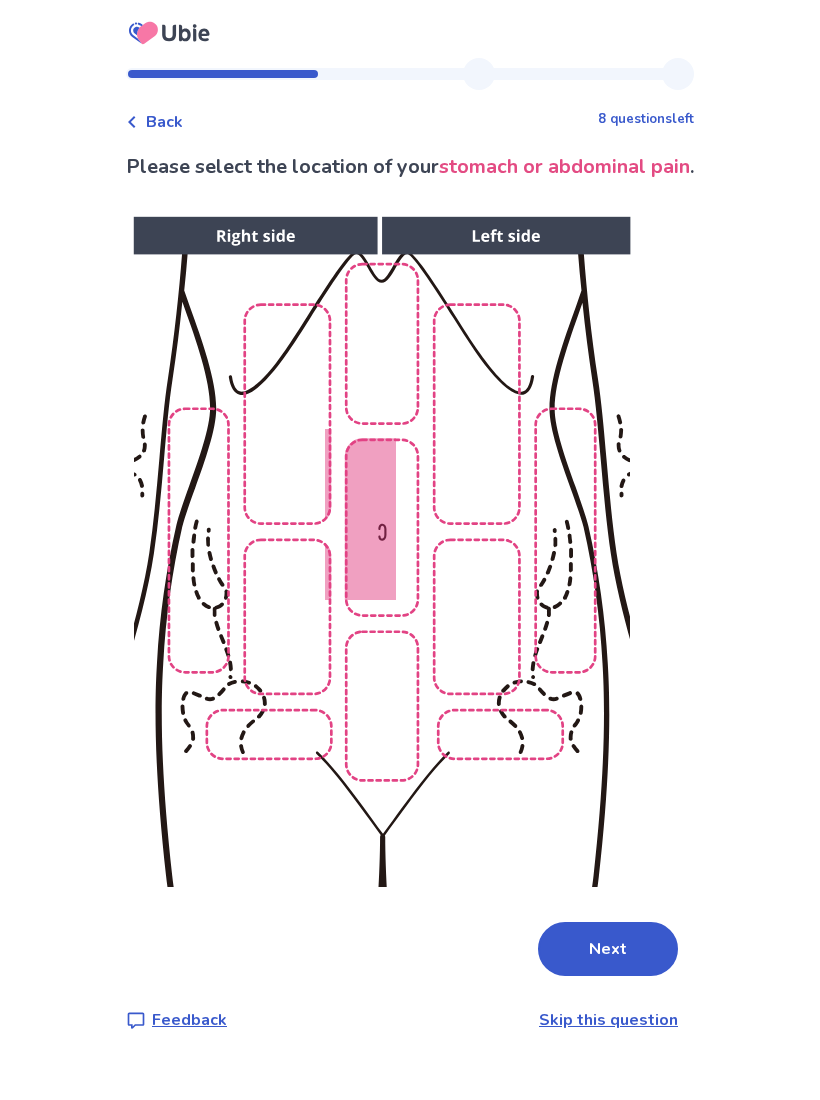 click on "Next" at bounding box center (608, 949) 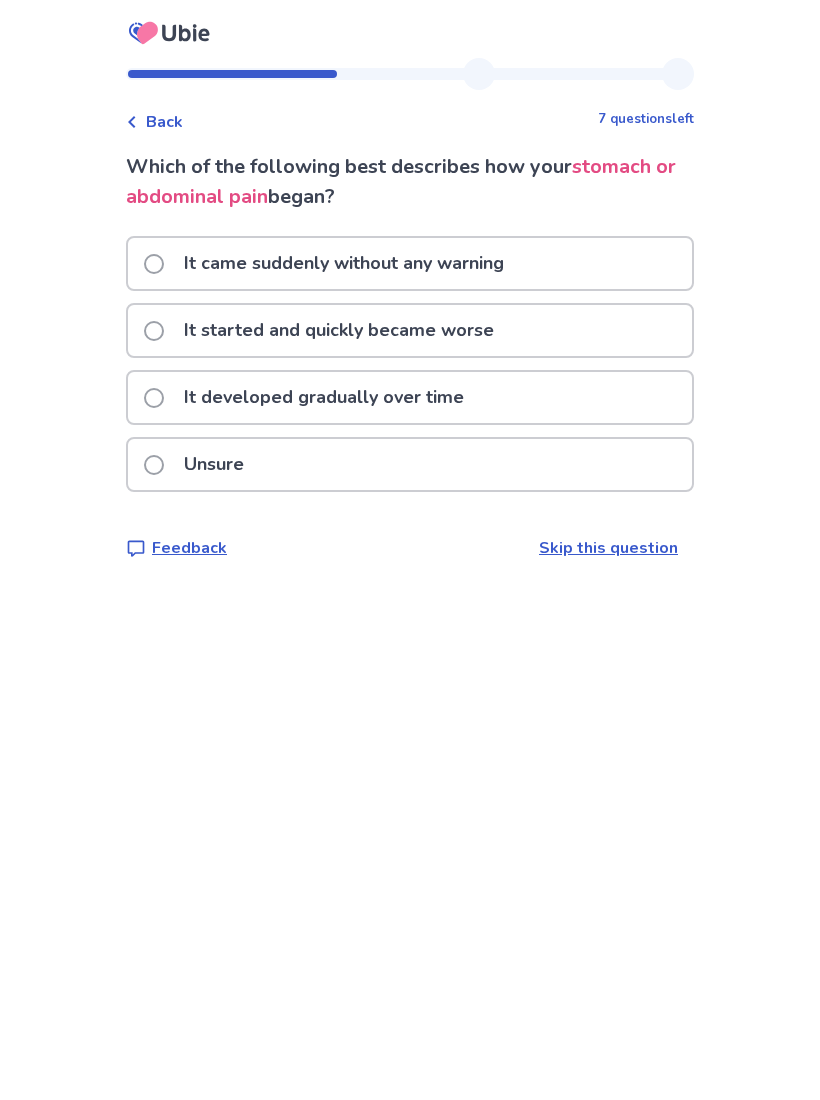 click on "It came suddenly without any warning" at bounding box center [344, 263] 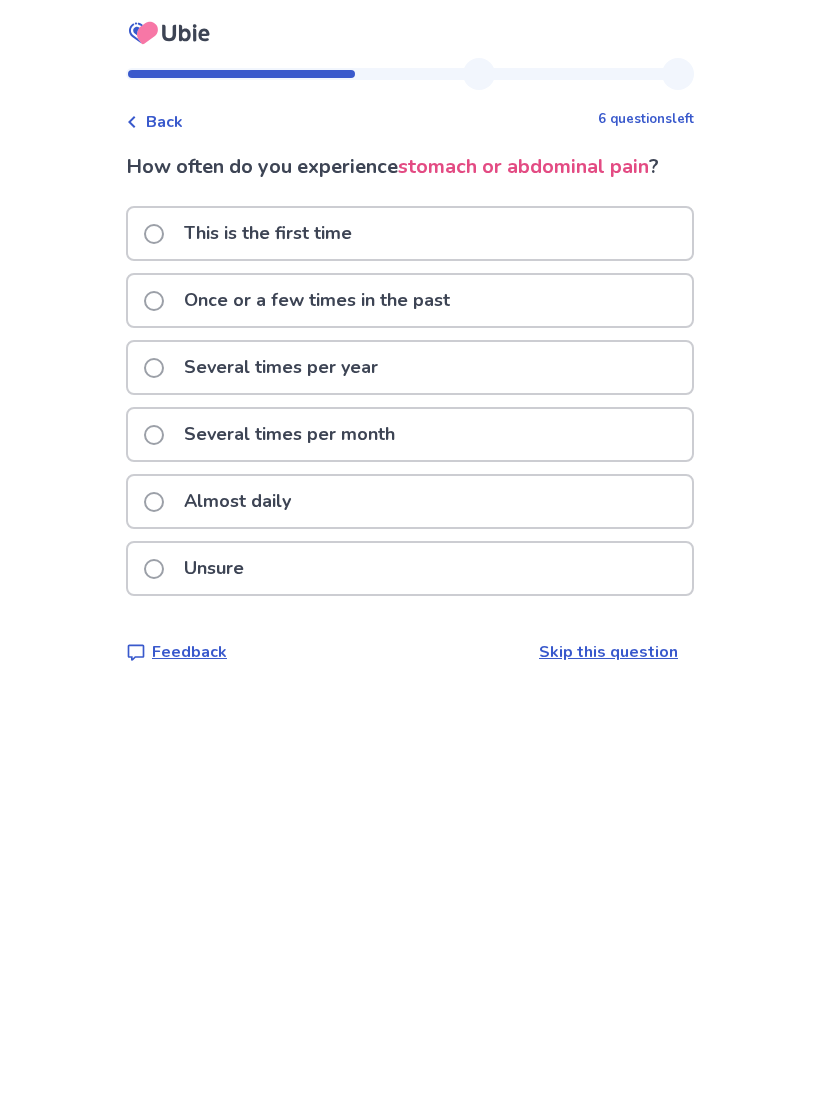 click on "This is the first time" at bounding box center [268, 233] 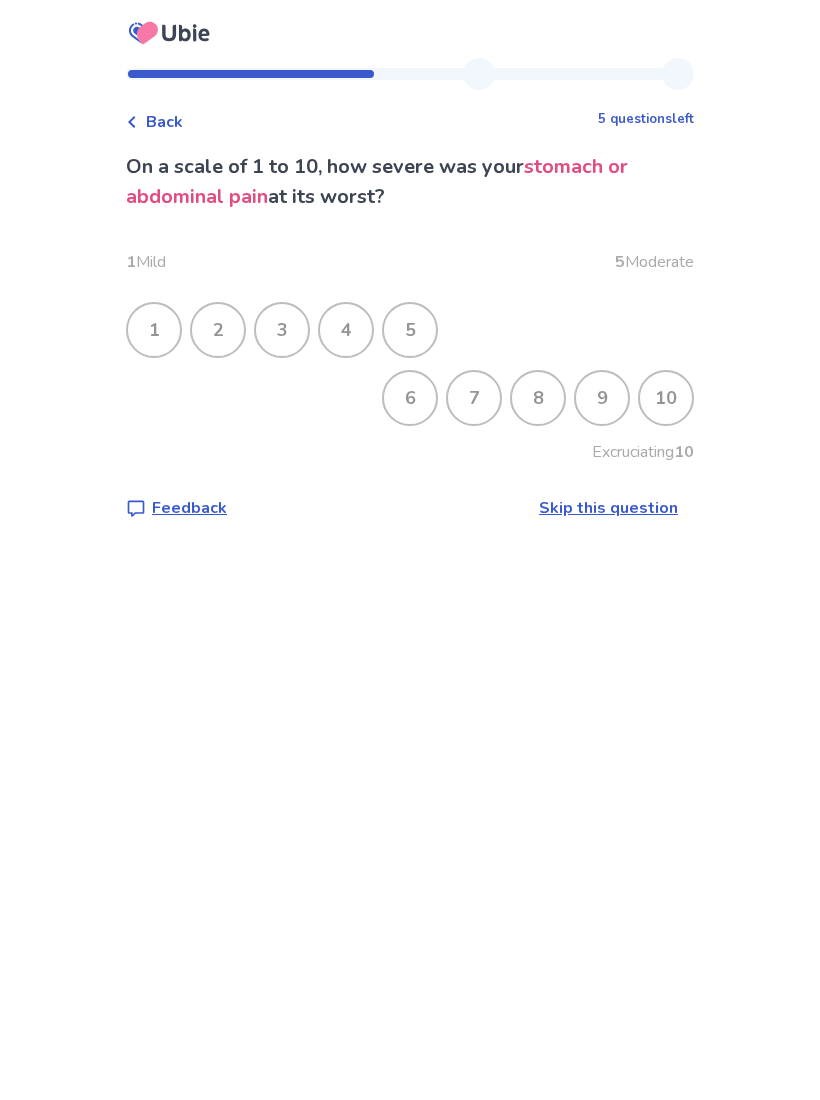 click on "9" at bounding box center [602, 398] 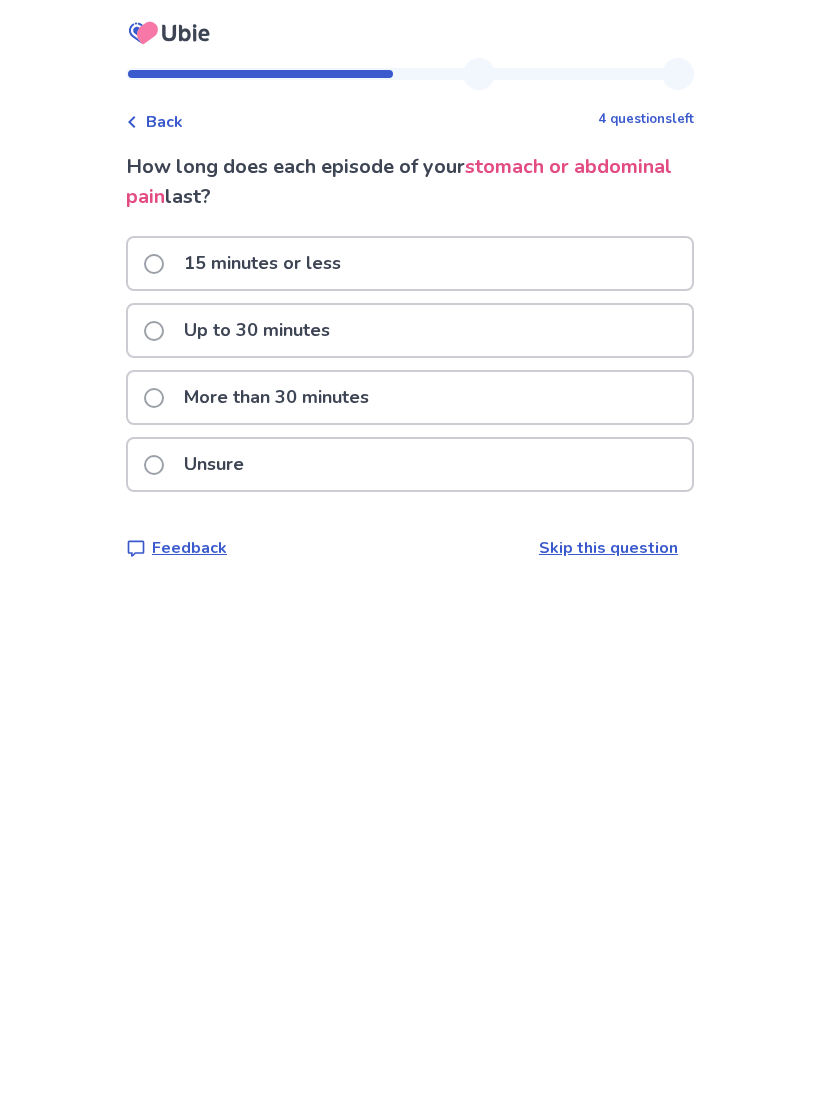 click on "More than 30 minutes" at bounding box center (410, 397) 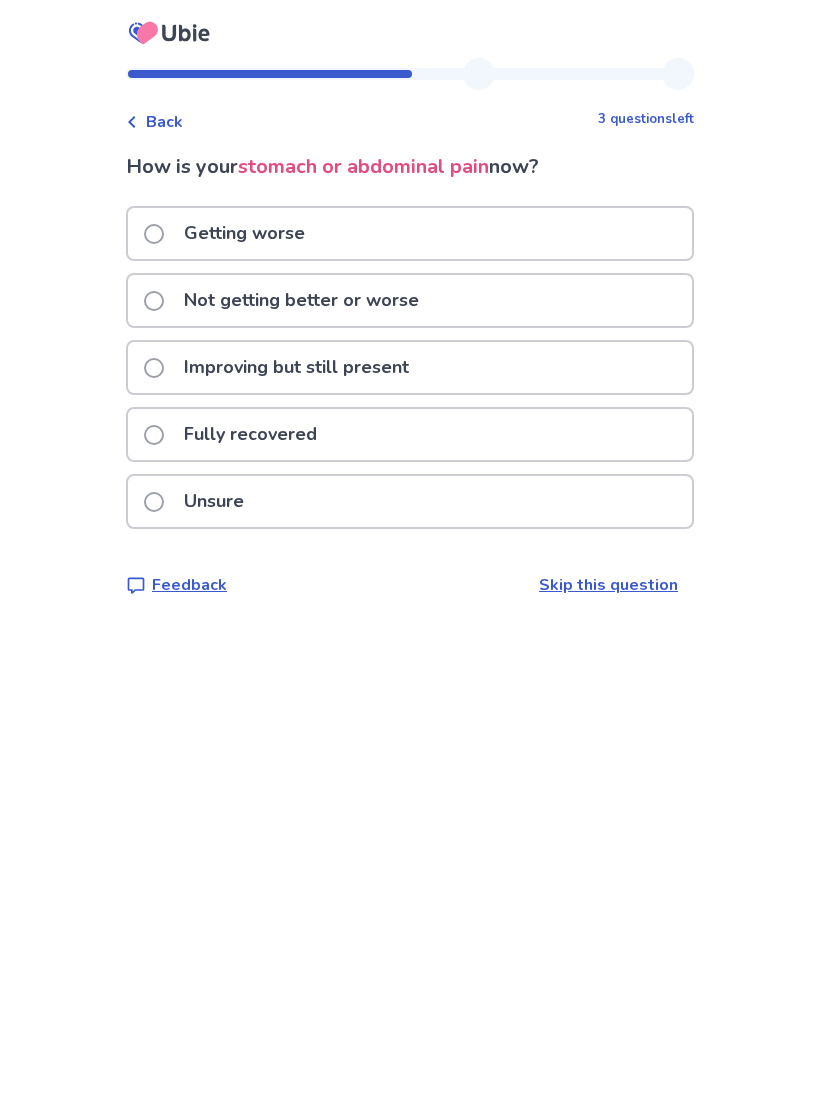 click on "Improving but still present" at bounding box center (296, 367) 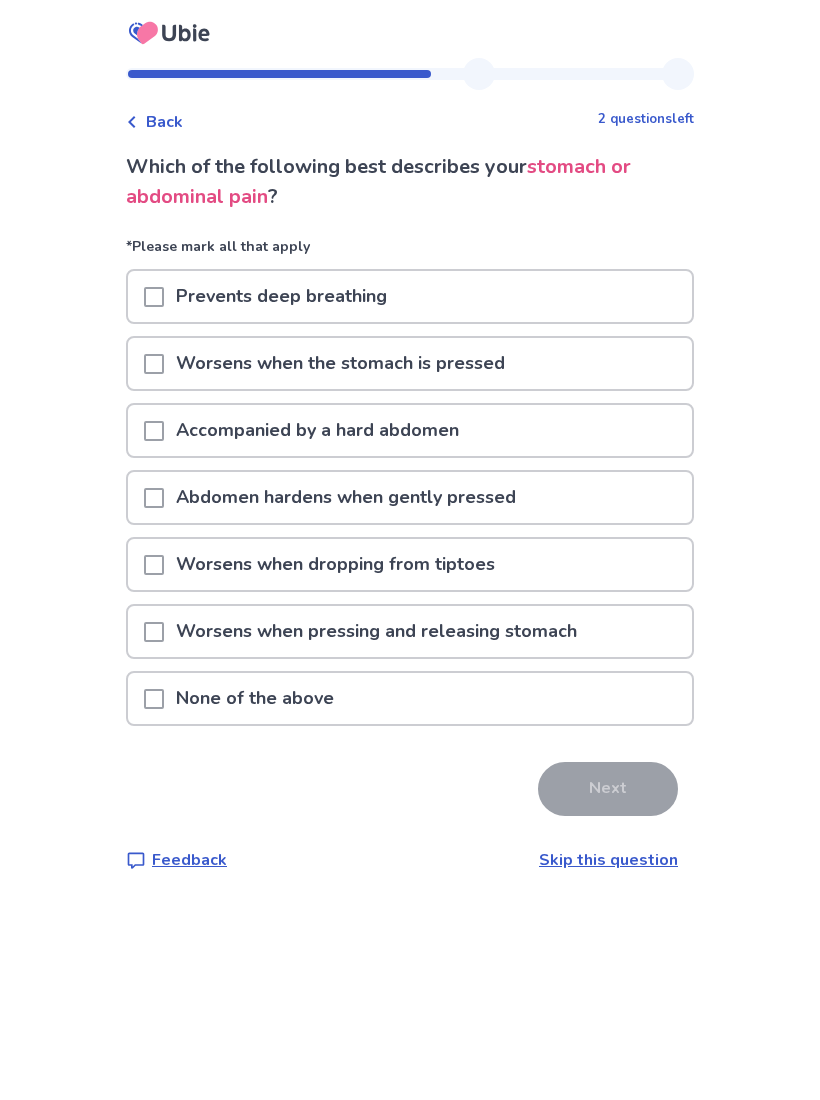 click on "None of the above" at bounding box center (410, 698) 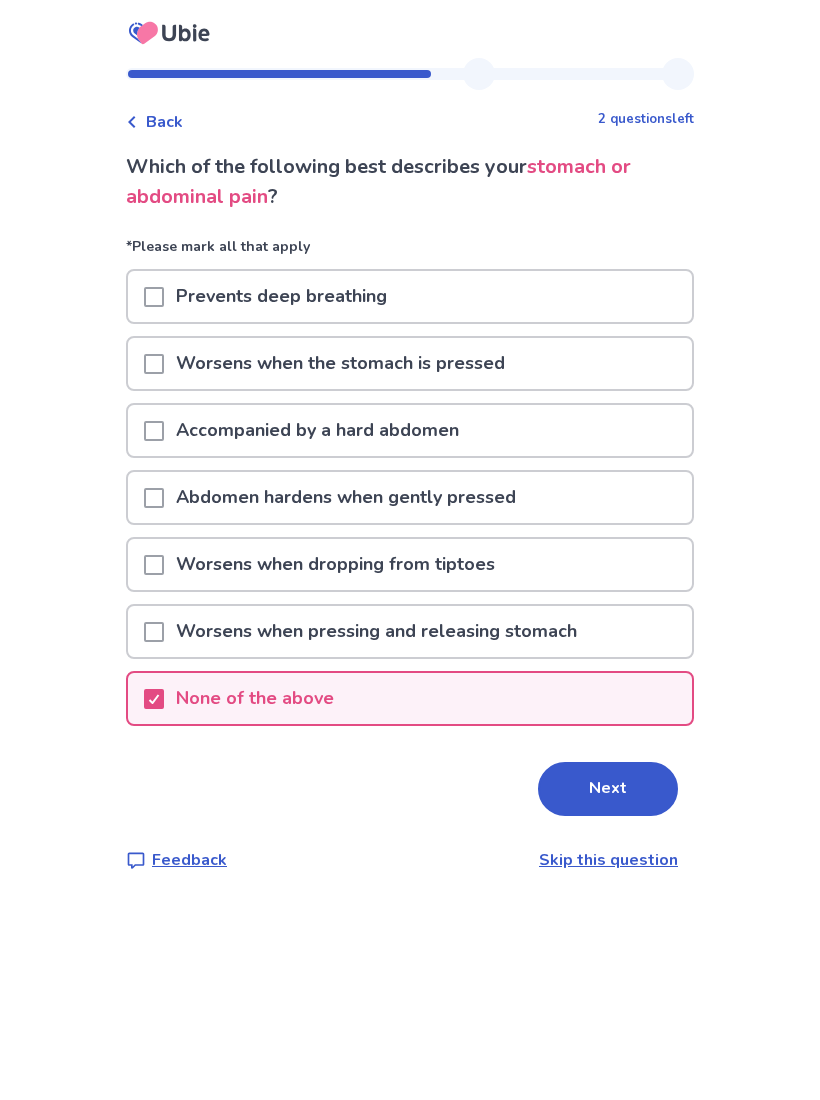 click on "Next" at bounding box center (608, 789) 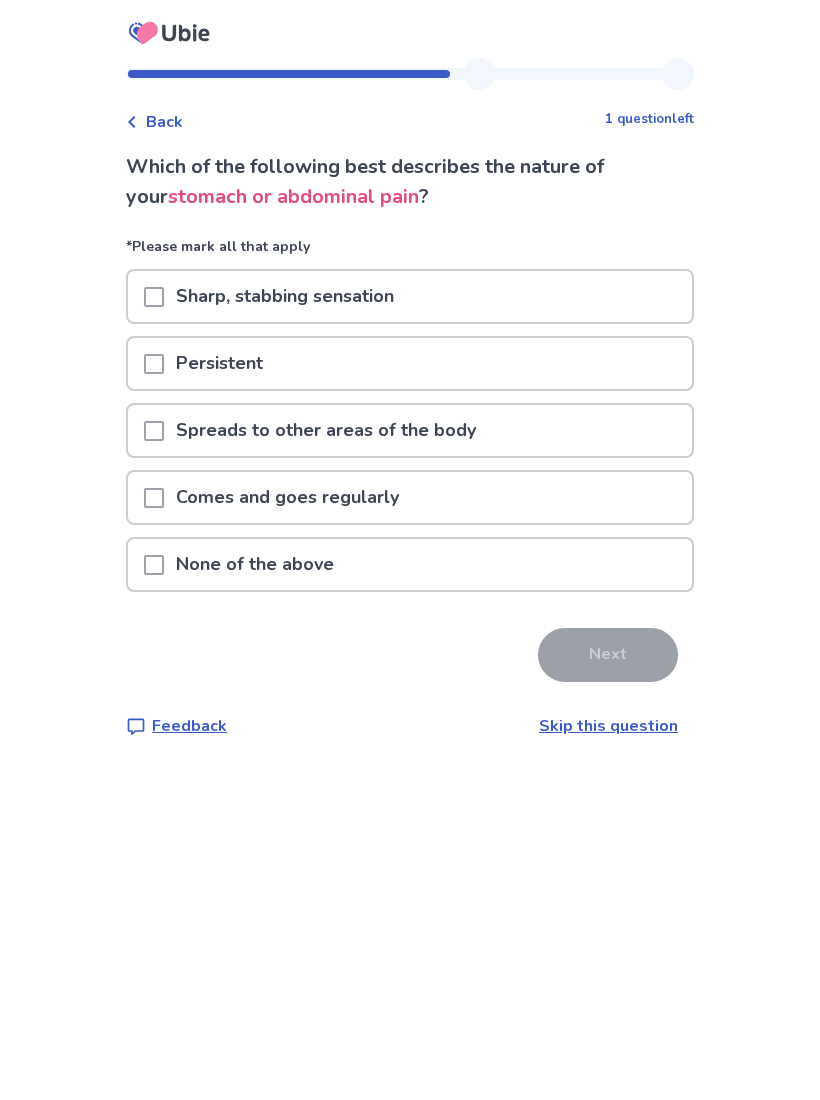 click on "Persistent" at bounding box center (410, 363) 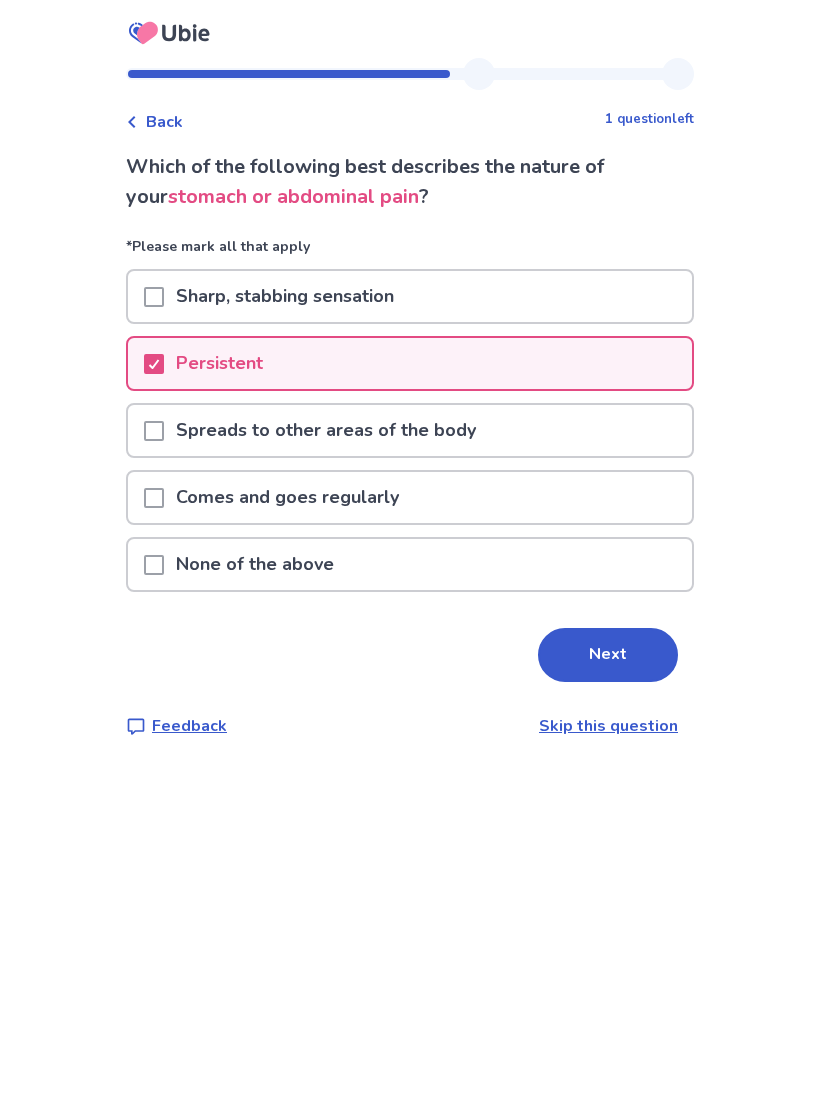 click on "Next" at bounding box center [608, 655] 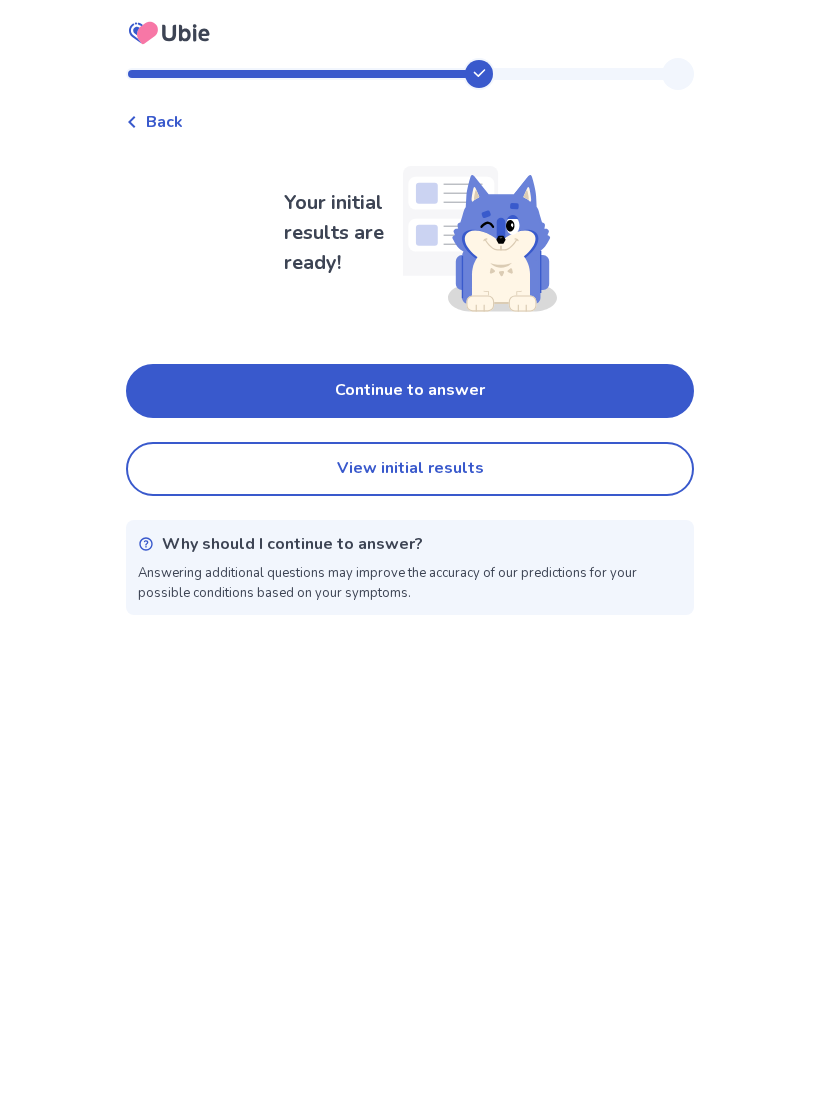 click on "Continue to answer" at bounding box center (410, 391) 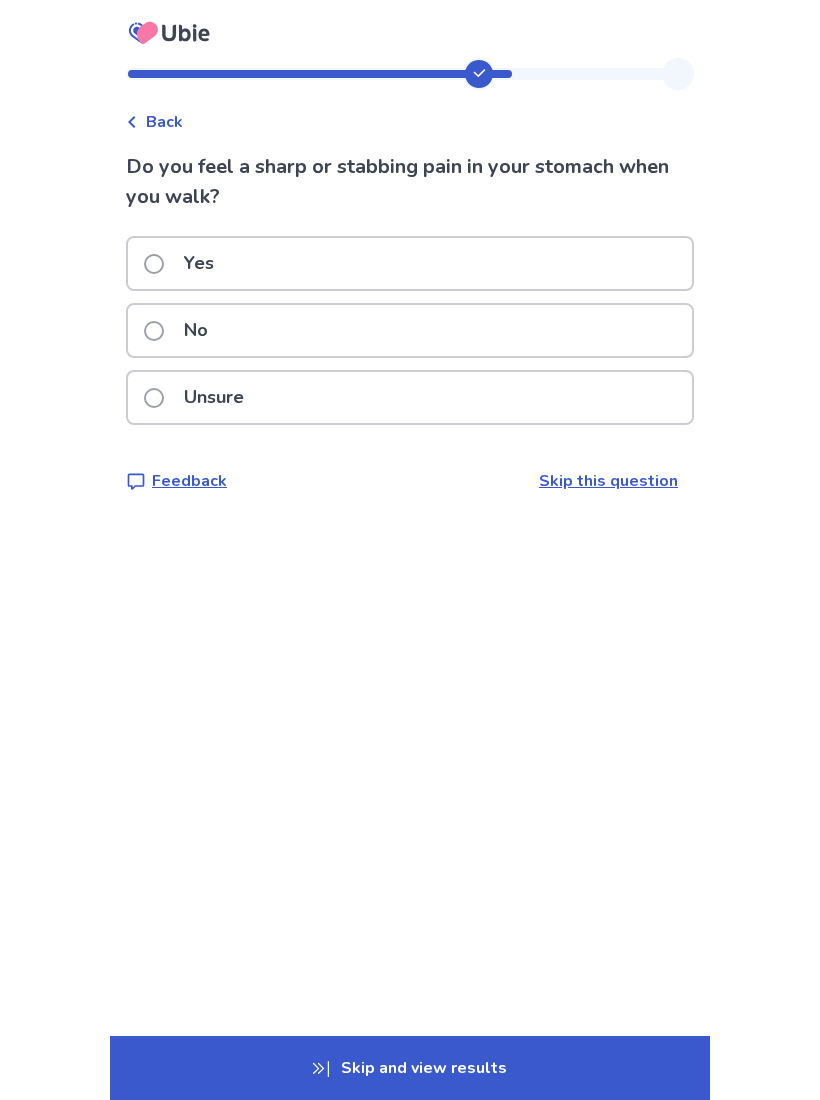 click on "No" at bounding box center (196, 330) 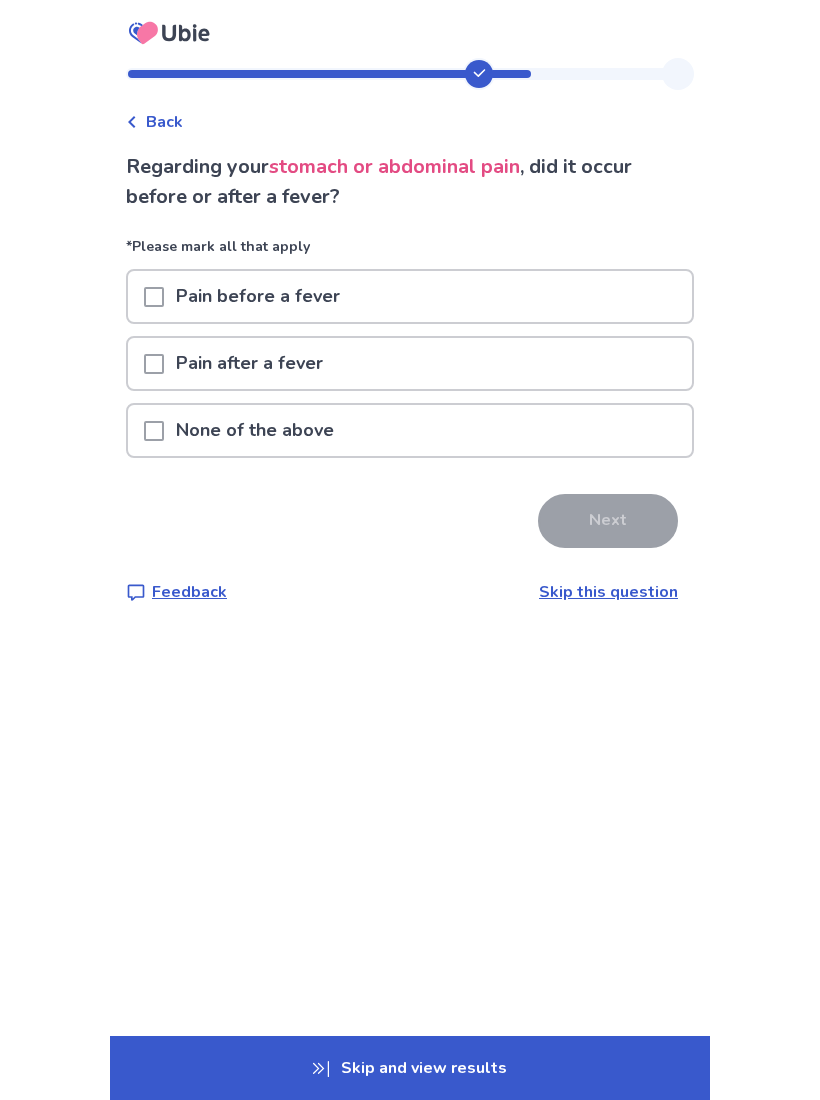click on "None of the above" at bounding box center (410, 430) 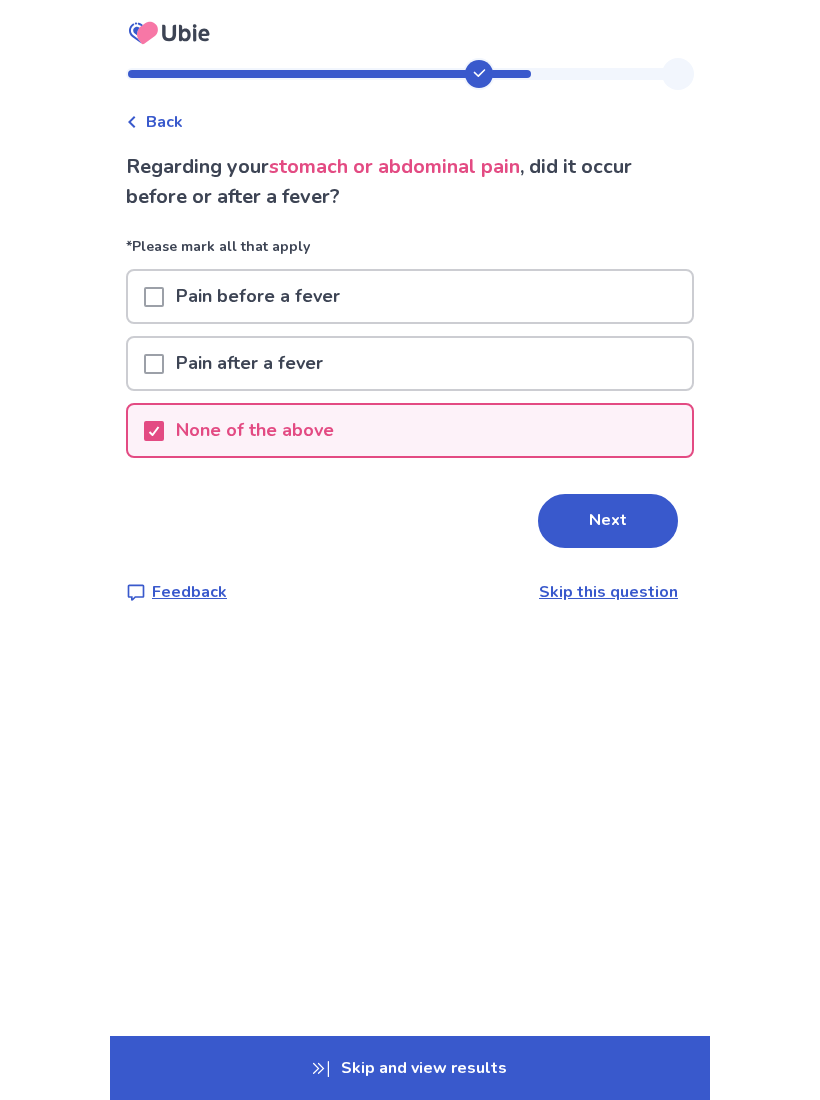 click on "None of the above" at bounding box center [410, 430] 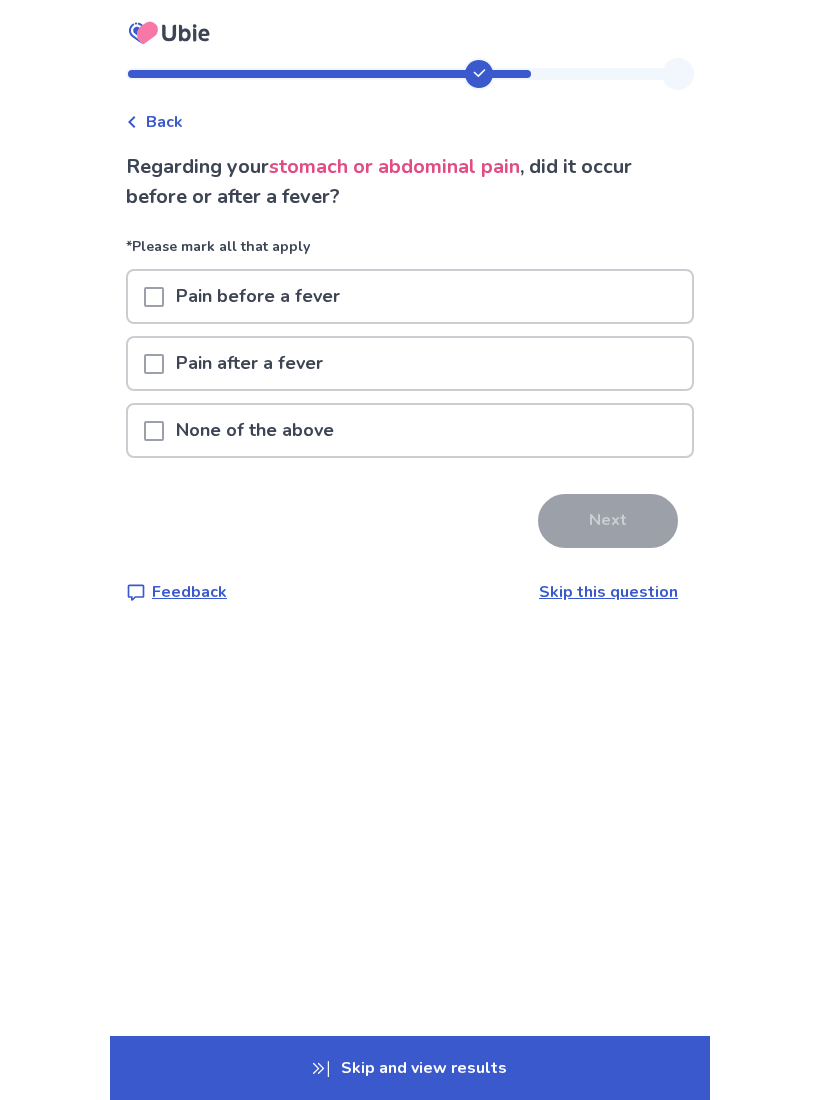 click on "None of the above" at bounding box center (410, 430) 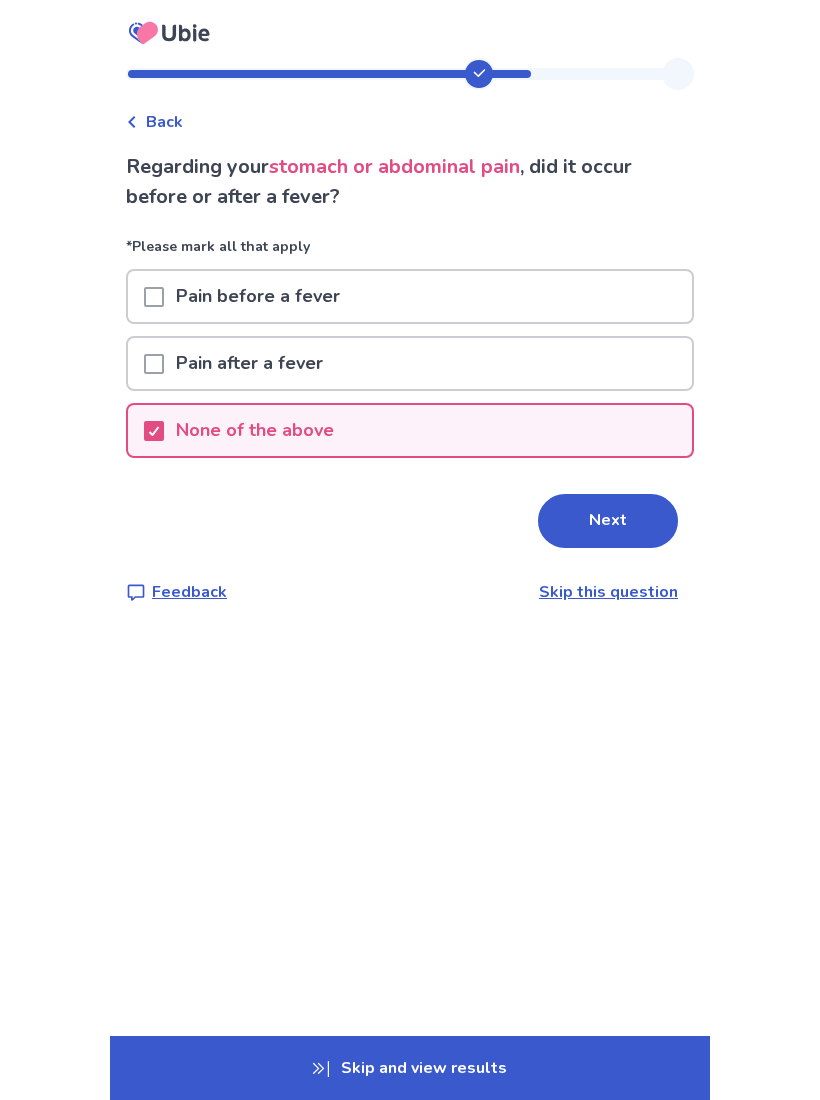 click on "Next" at bounding box center (608, 521) 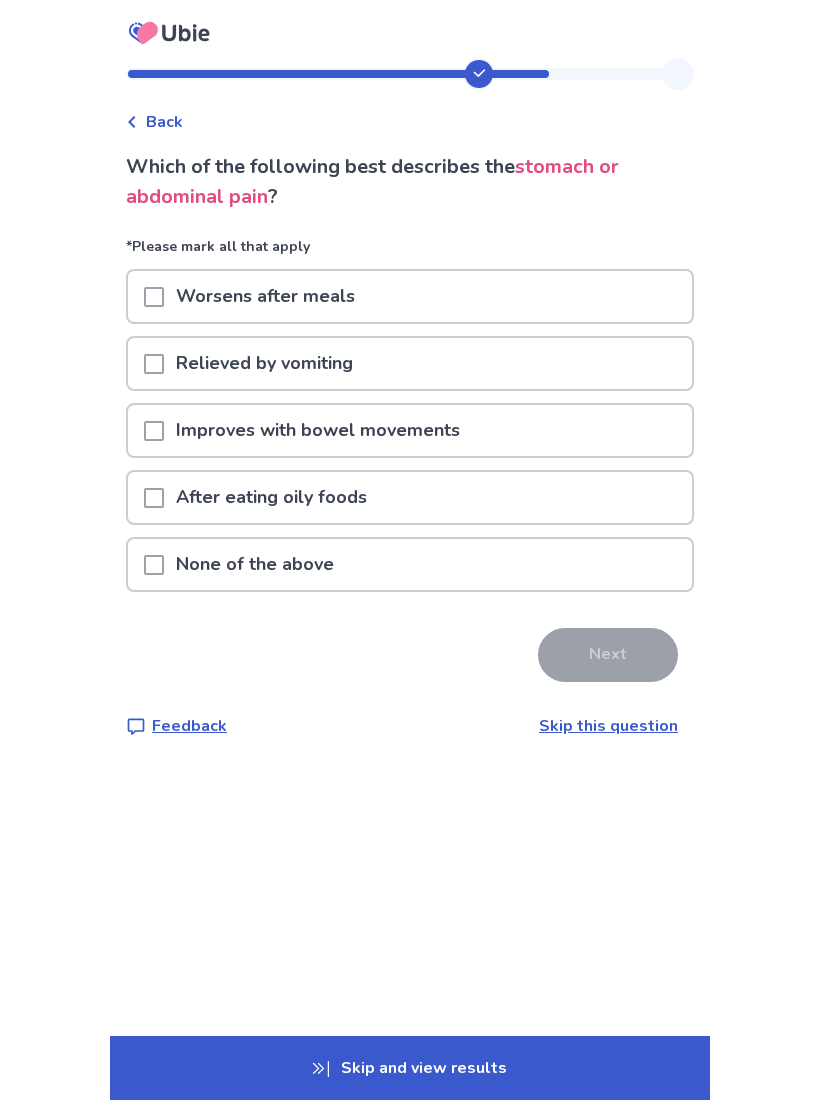 click on "None of the above" at bounding box center (410, 564) 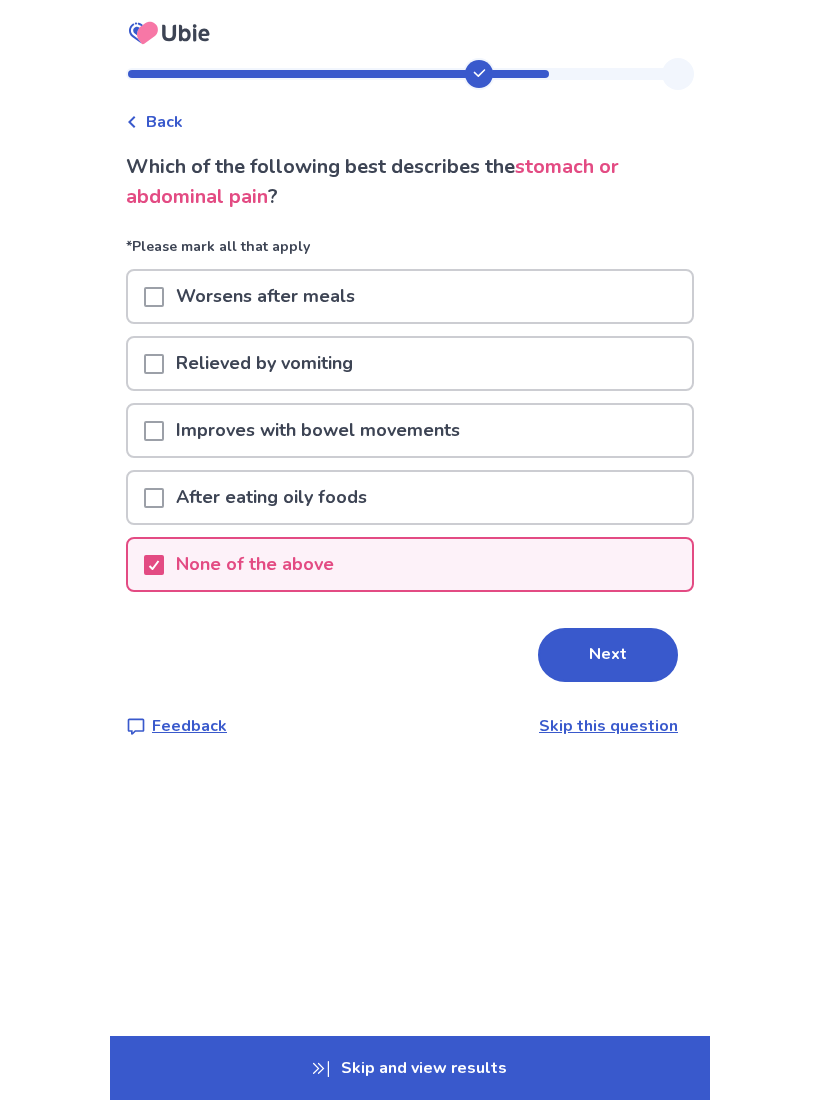 click on "Next" at bounding box center [608, 655] 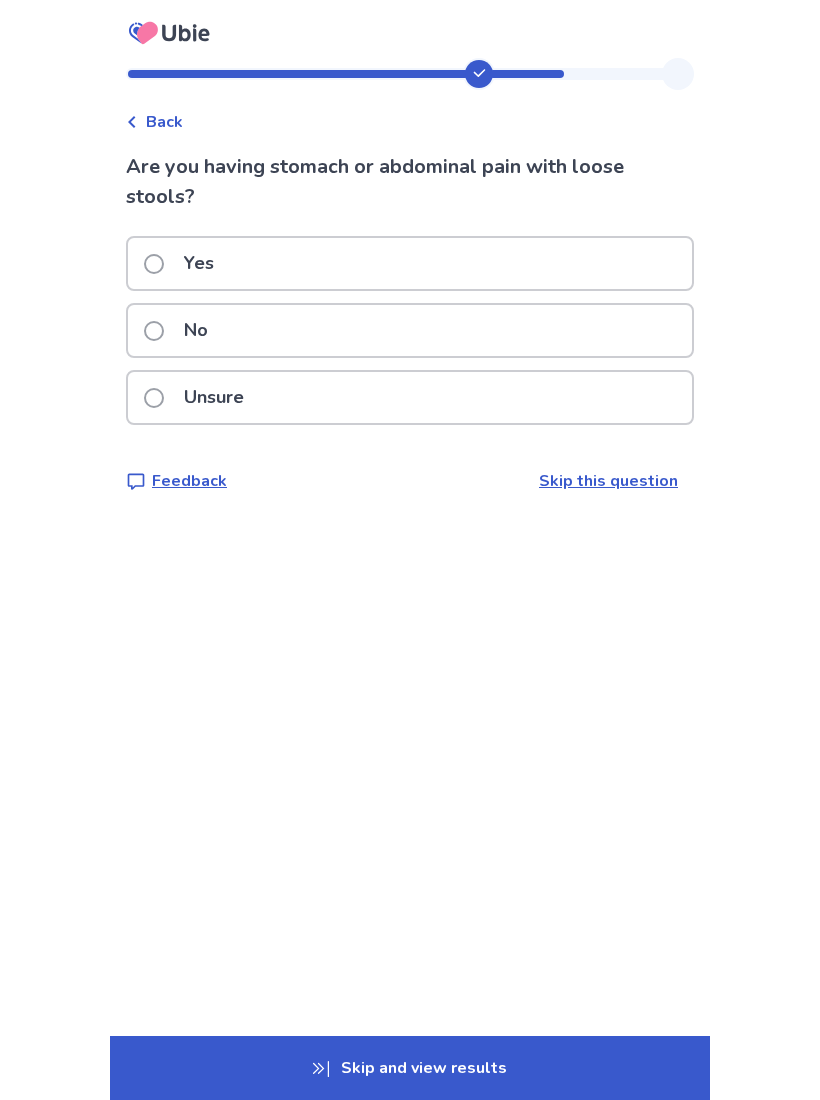 click on "No" at bounding box center [410, 330] 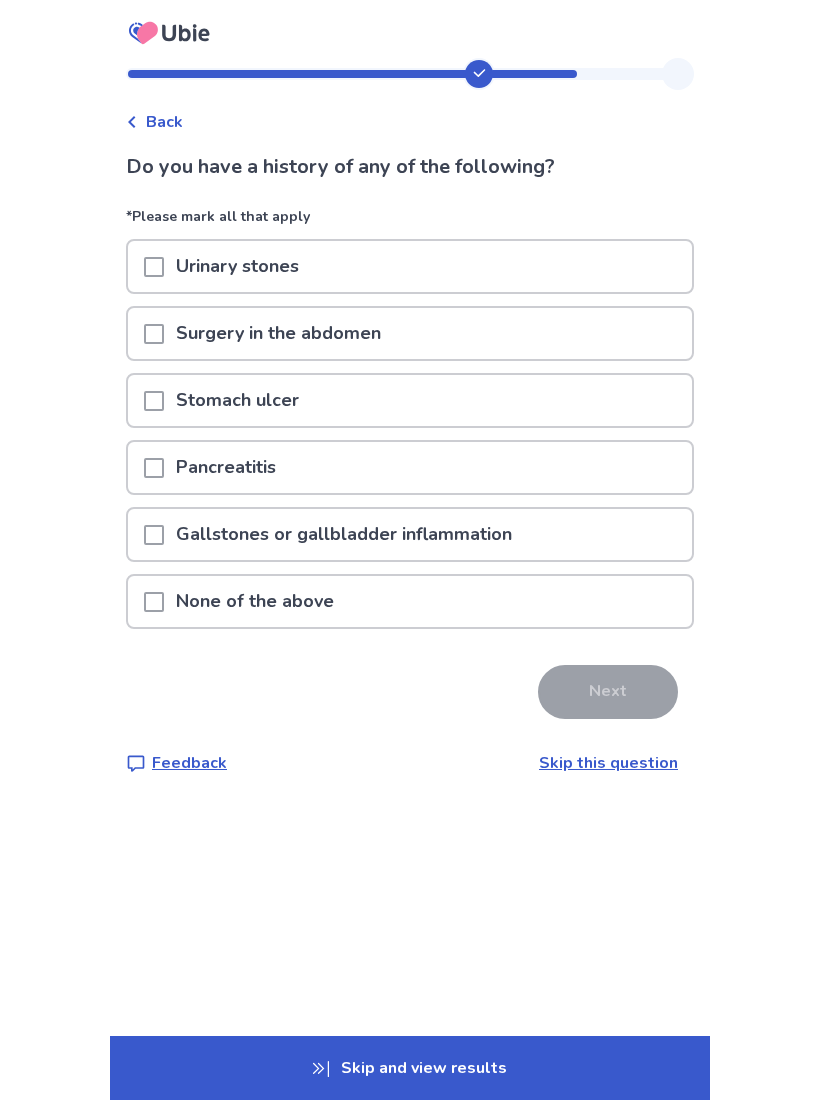 click on "None of the above" at bounding box center [410, 601] 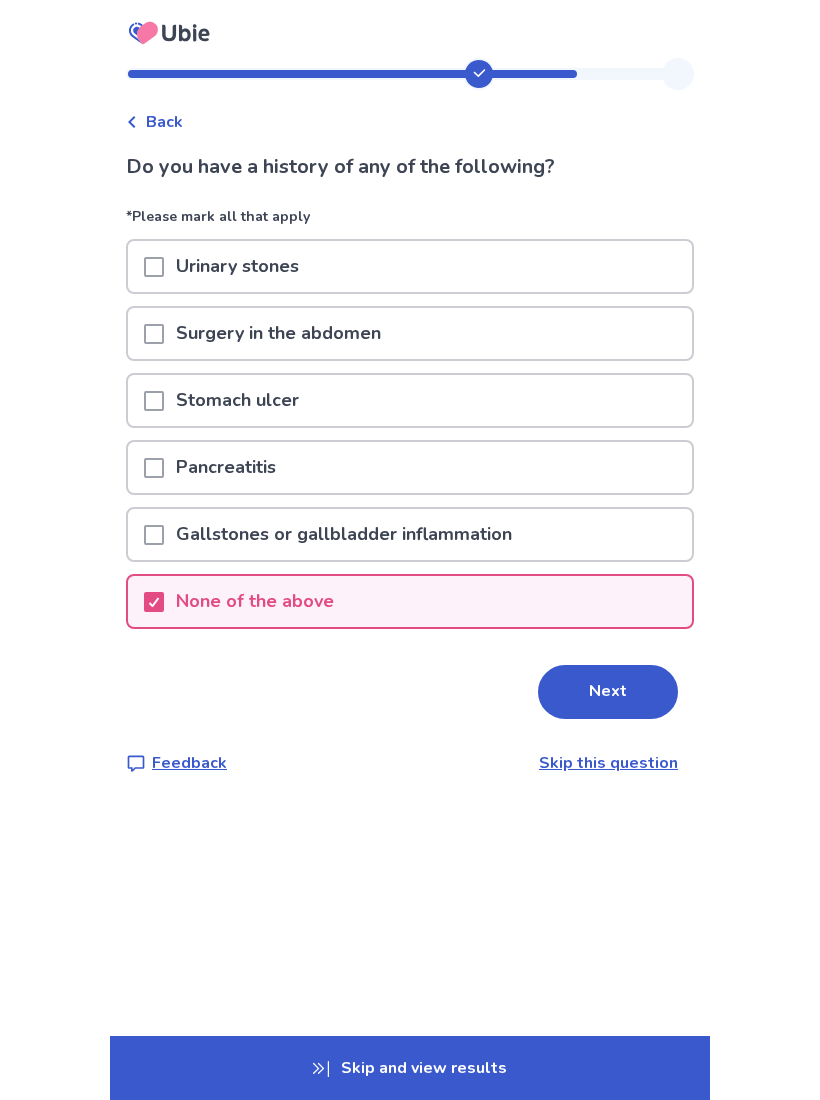 click on "Next" at bounding box center (608, 692) 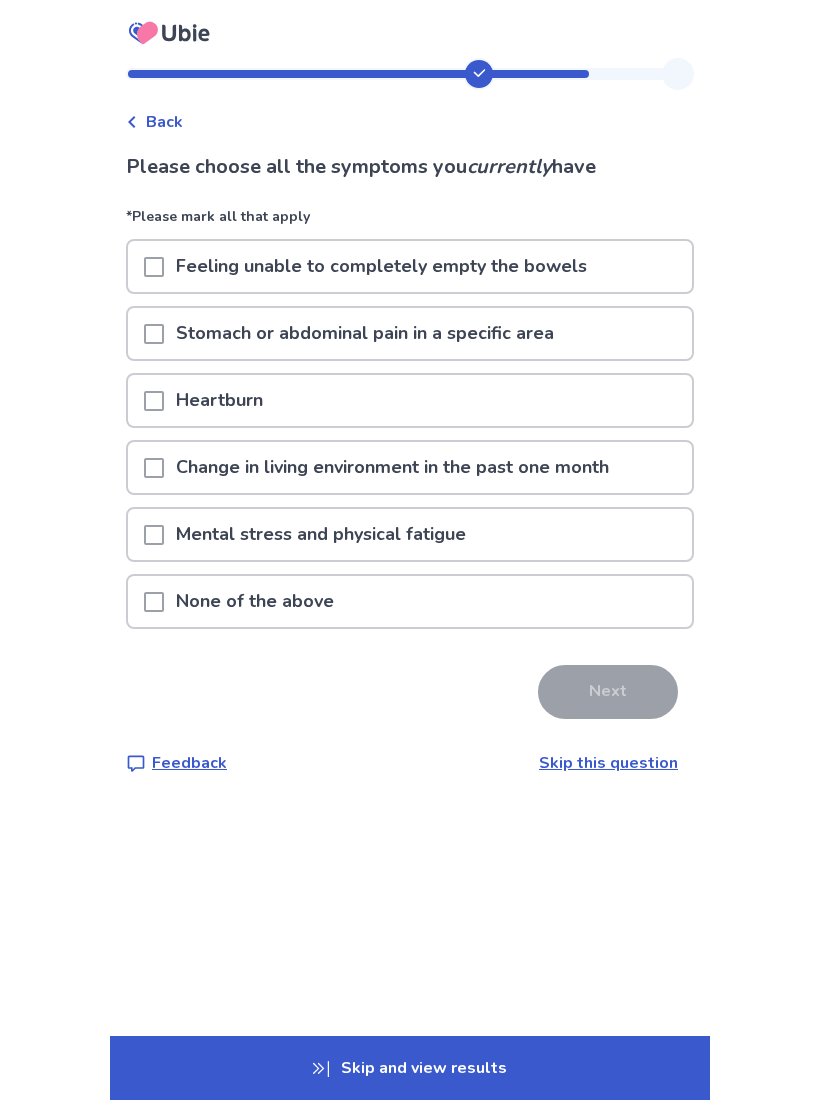 click on "Stomach or abdominal pain in a specific area" at bounding box center [410, 333] 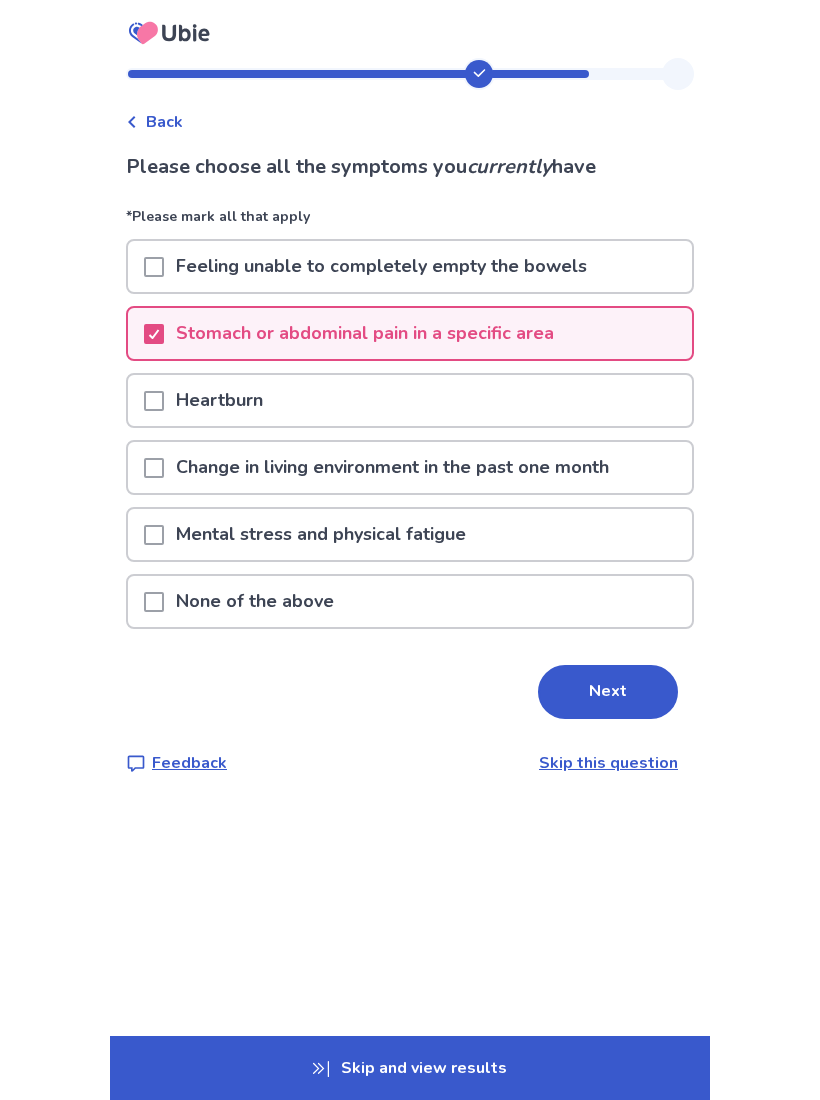 click on "Next" at bounding box center (608, 692) 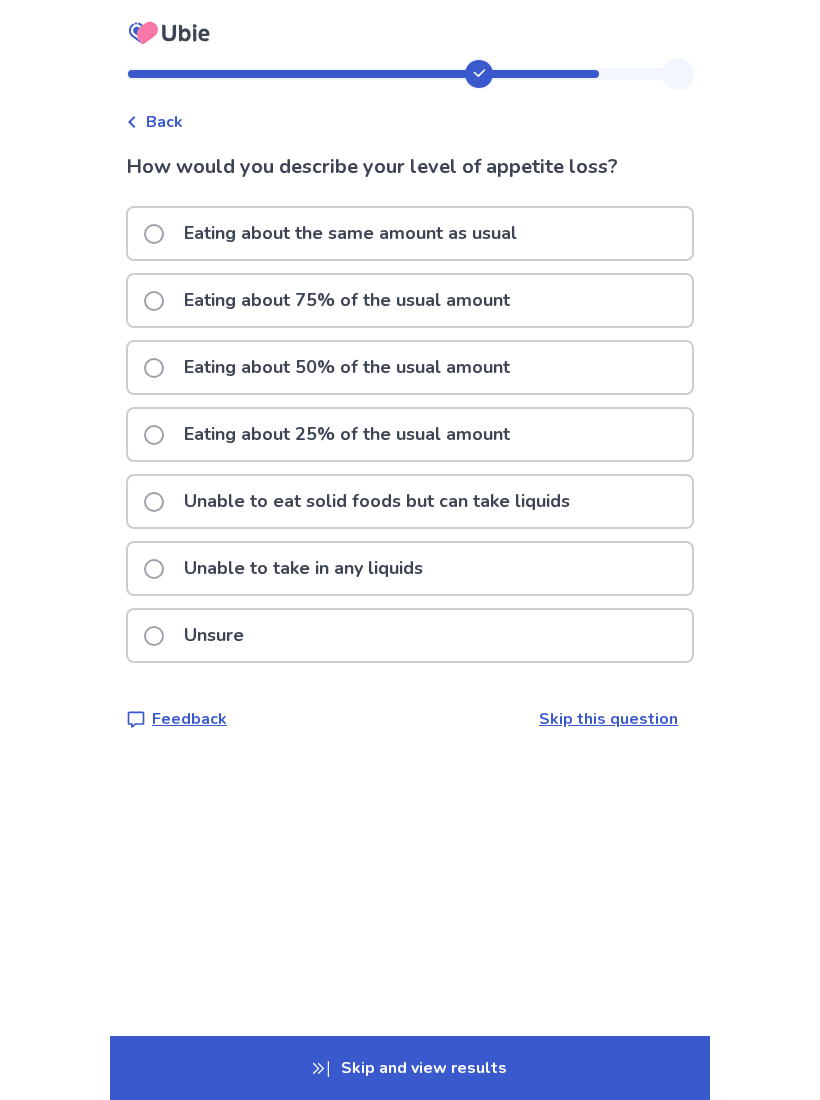 click on "Eating about 25% of the usual amount" at bounding box center (347, 434) 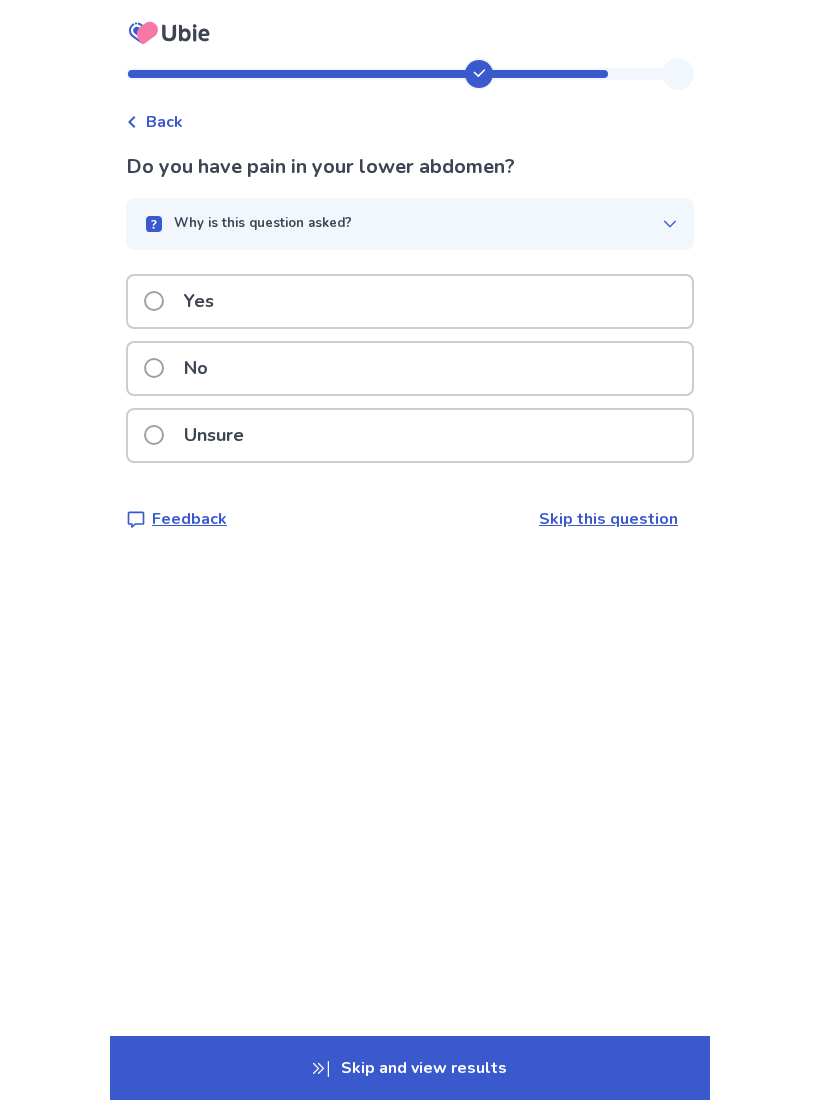 click on "No" at bounding box center (410, 368) 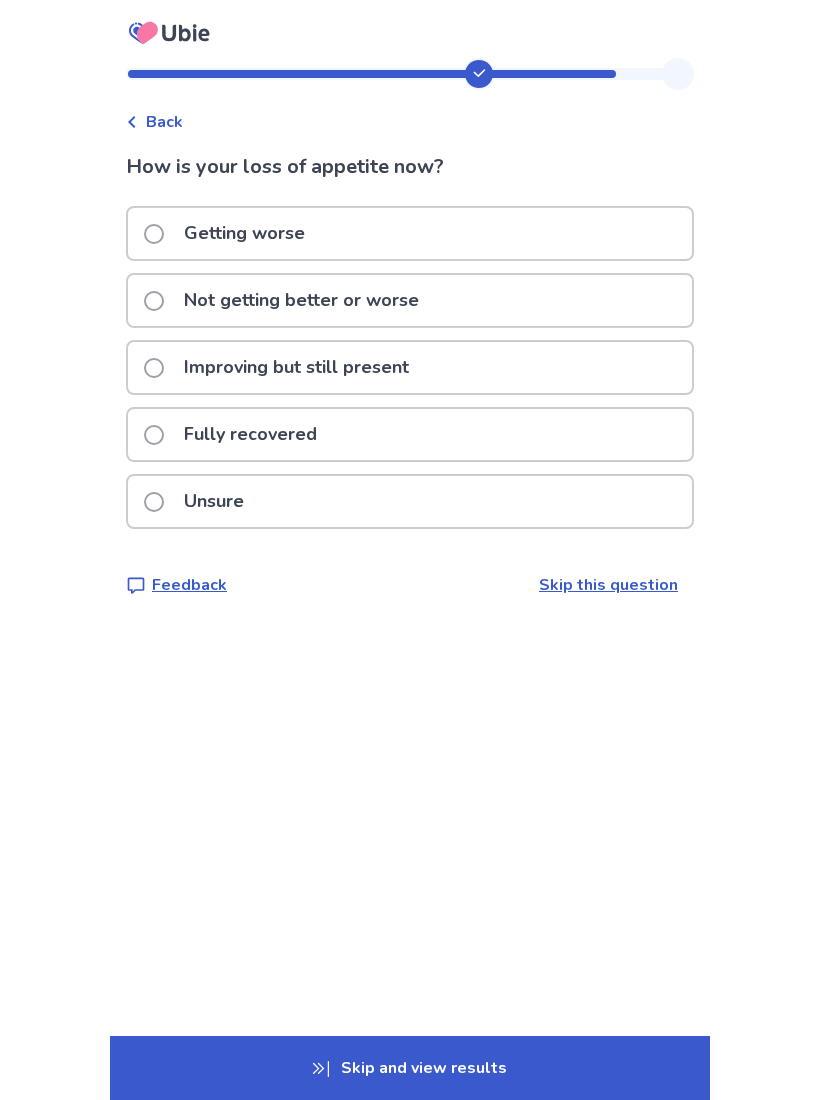 click on "Improving but still present" at bounding box center (296, 367) 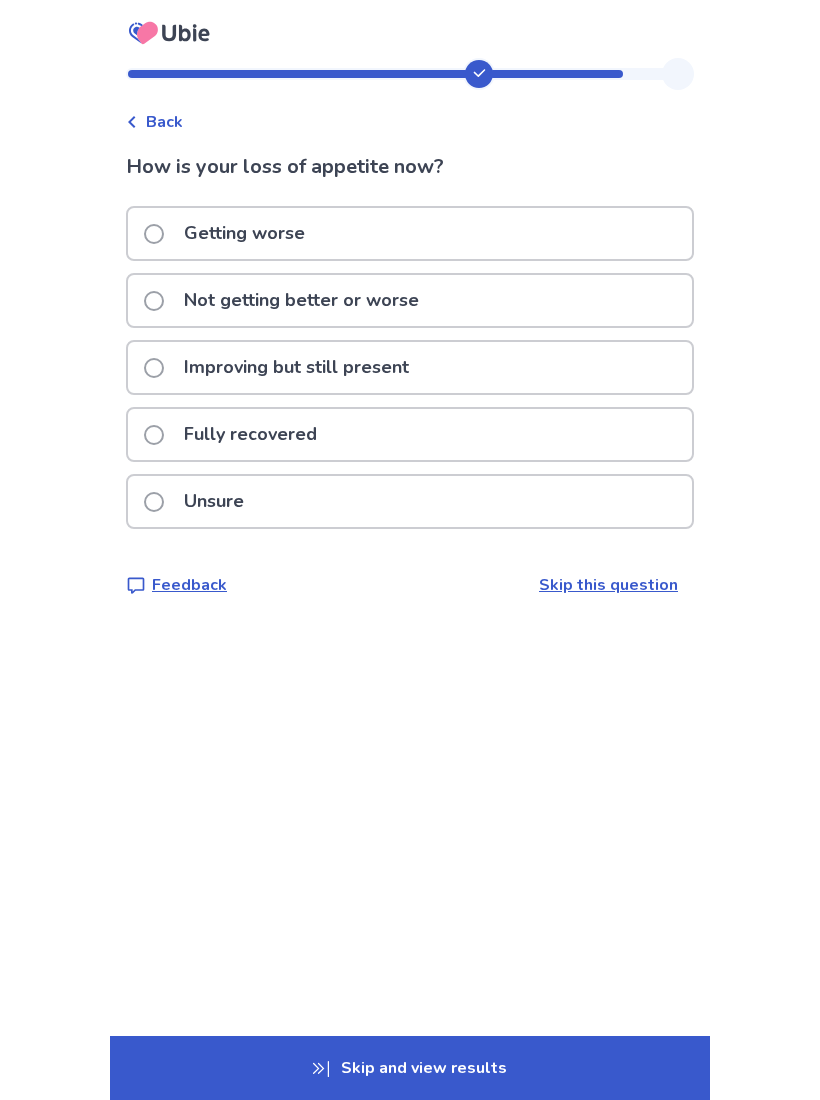 scroll, scrollTop: 0, scrollLeft: 0, axis: both 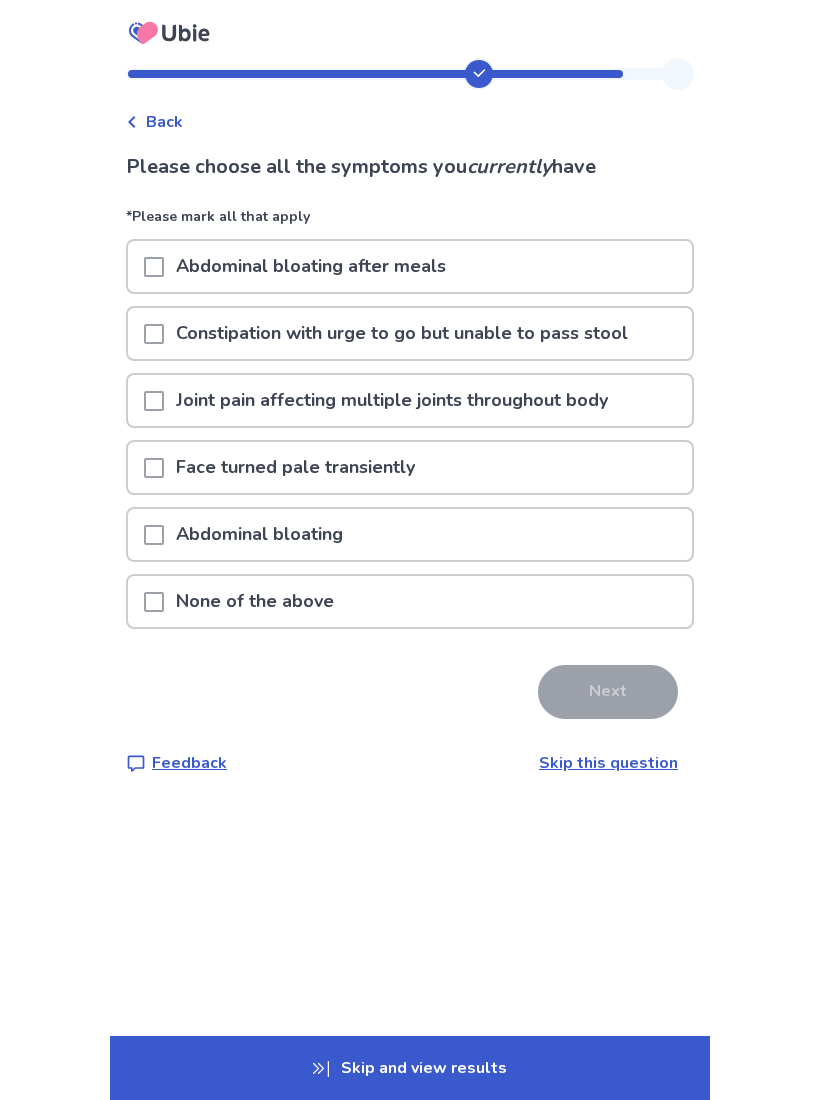 click on "None of the above" at bounding box center (410, 601) 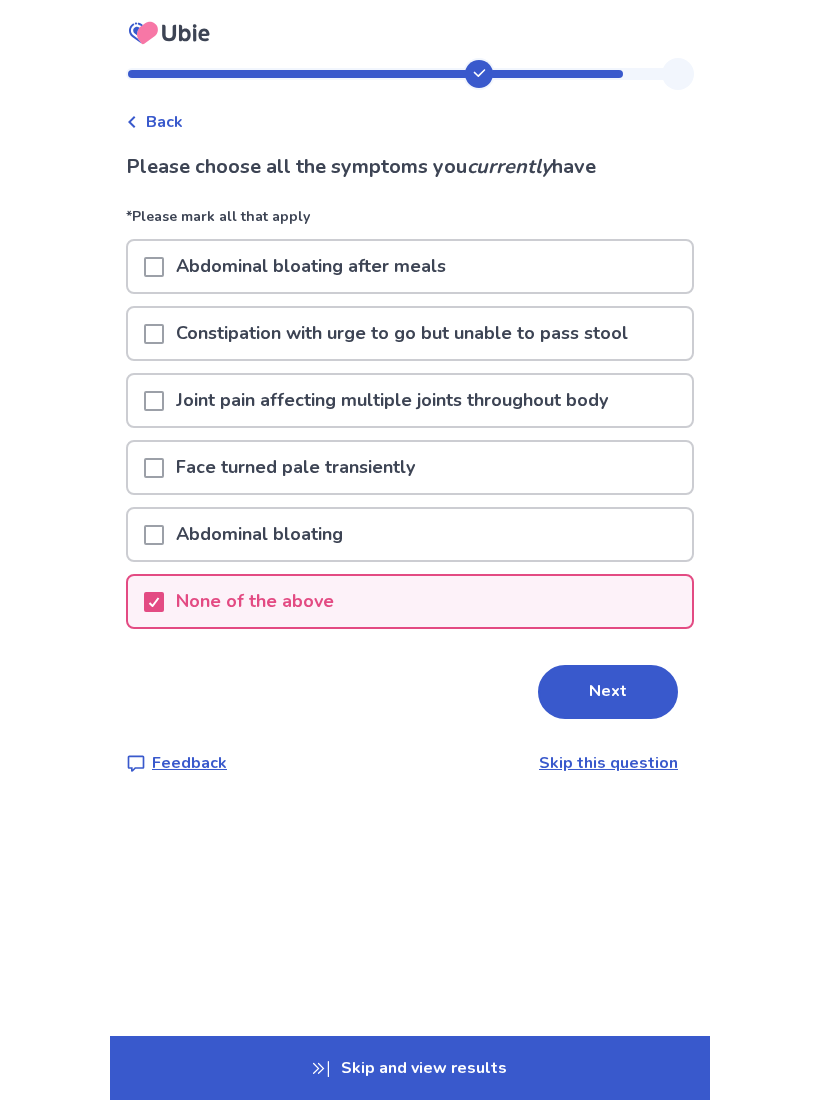 click on "Next" at bounding box center (608, 692) 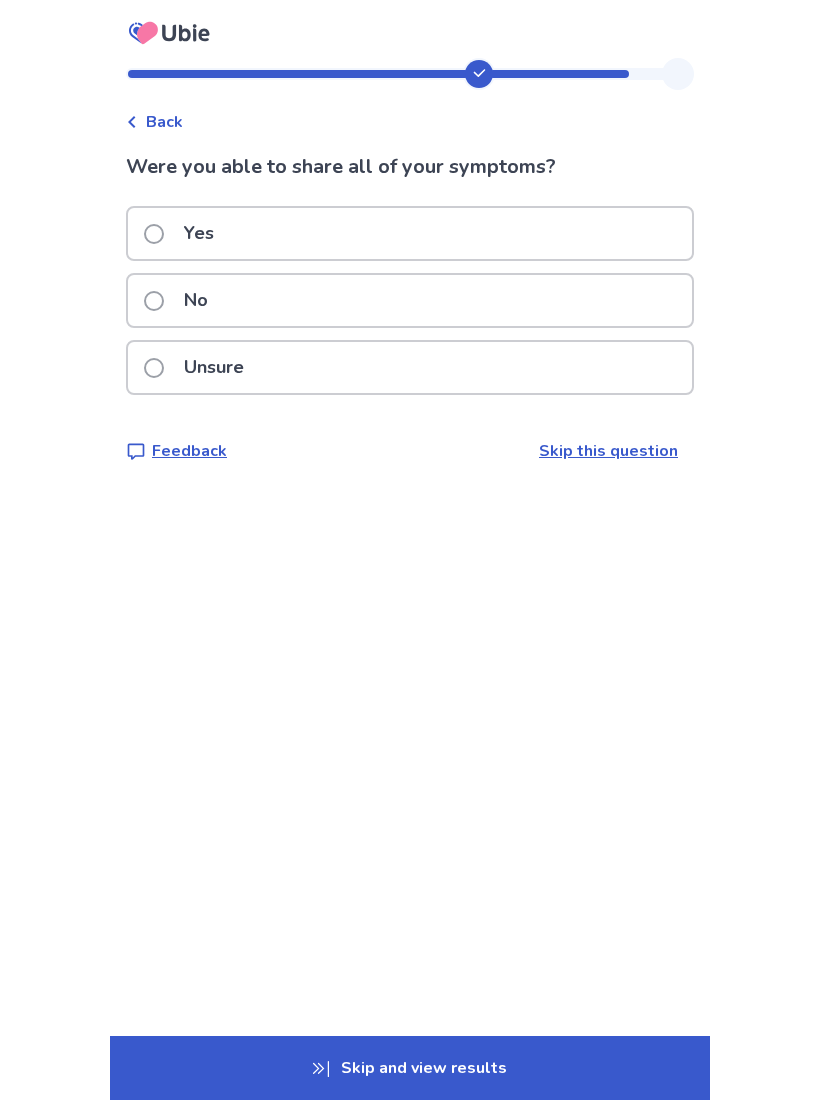 click on "Yes" at bounding box center [410, 233] 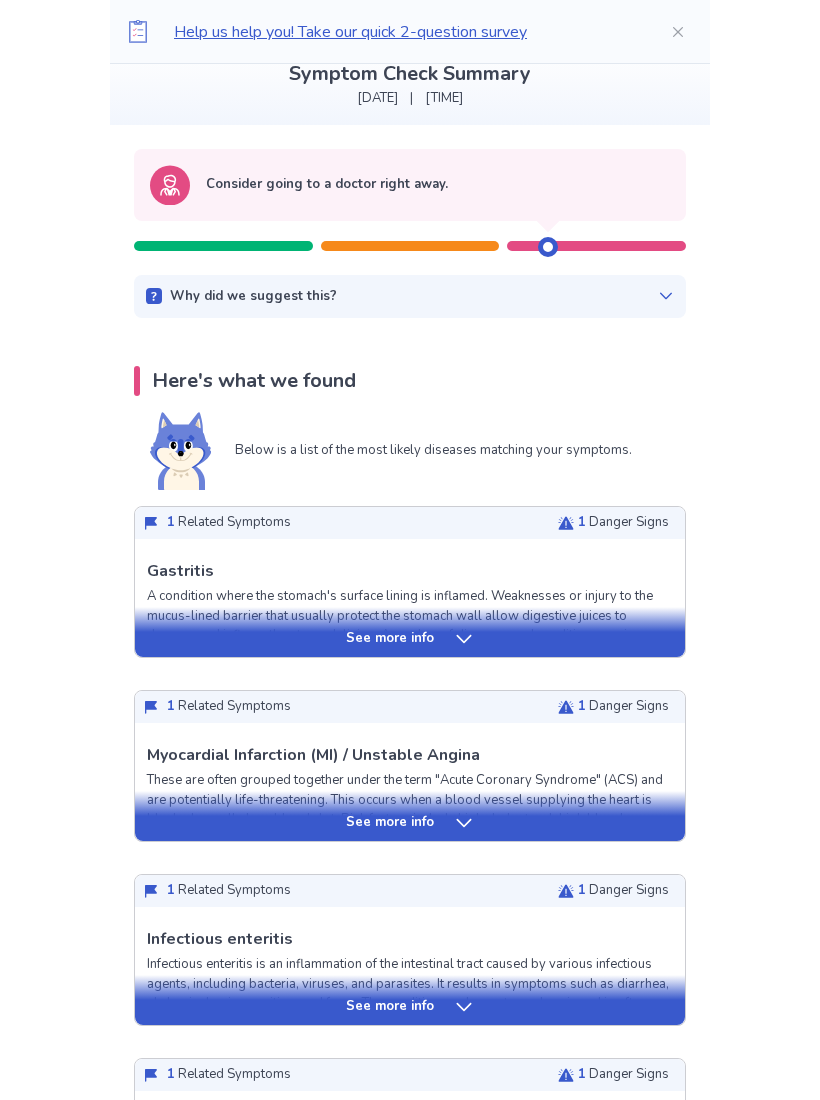 scroll, scrollTop: 126, scrollLeft: 0, axis: vertical 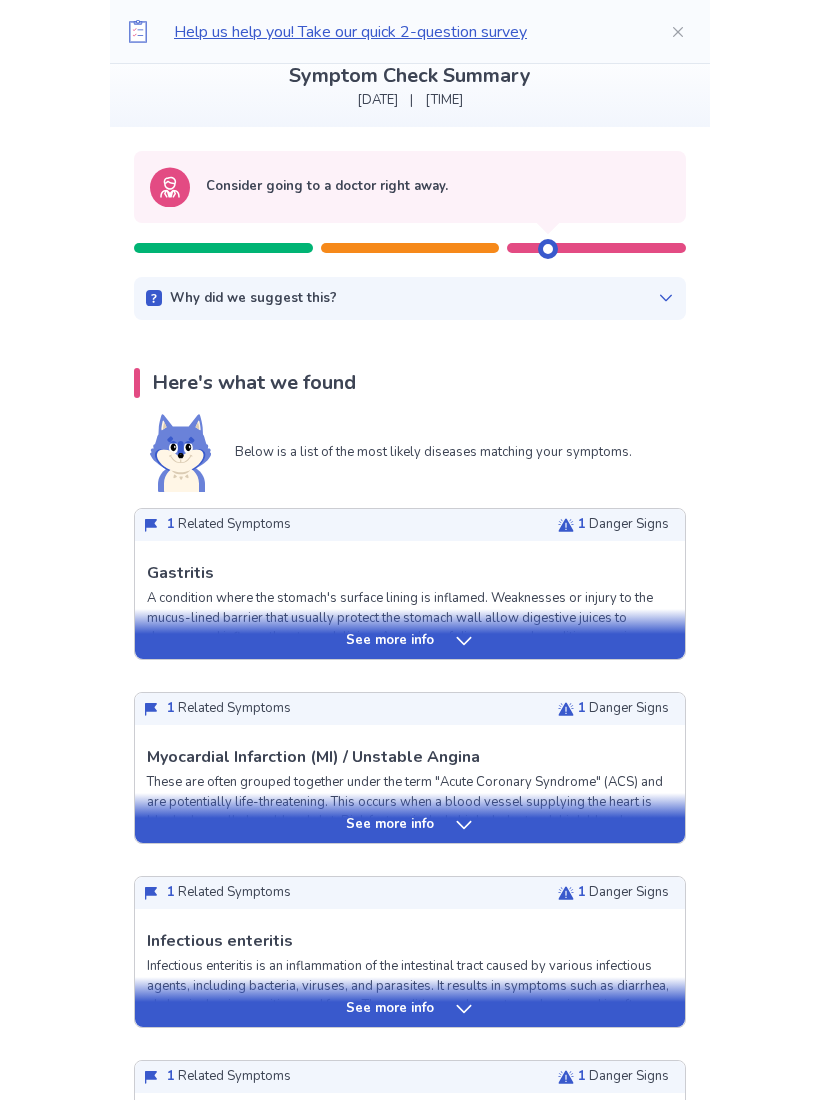 click on "See more info" at bounding box center (410, 818) 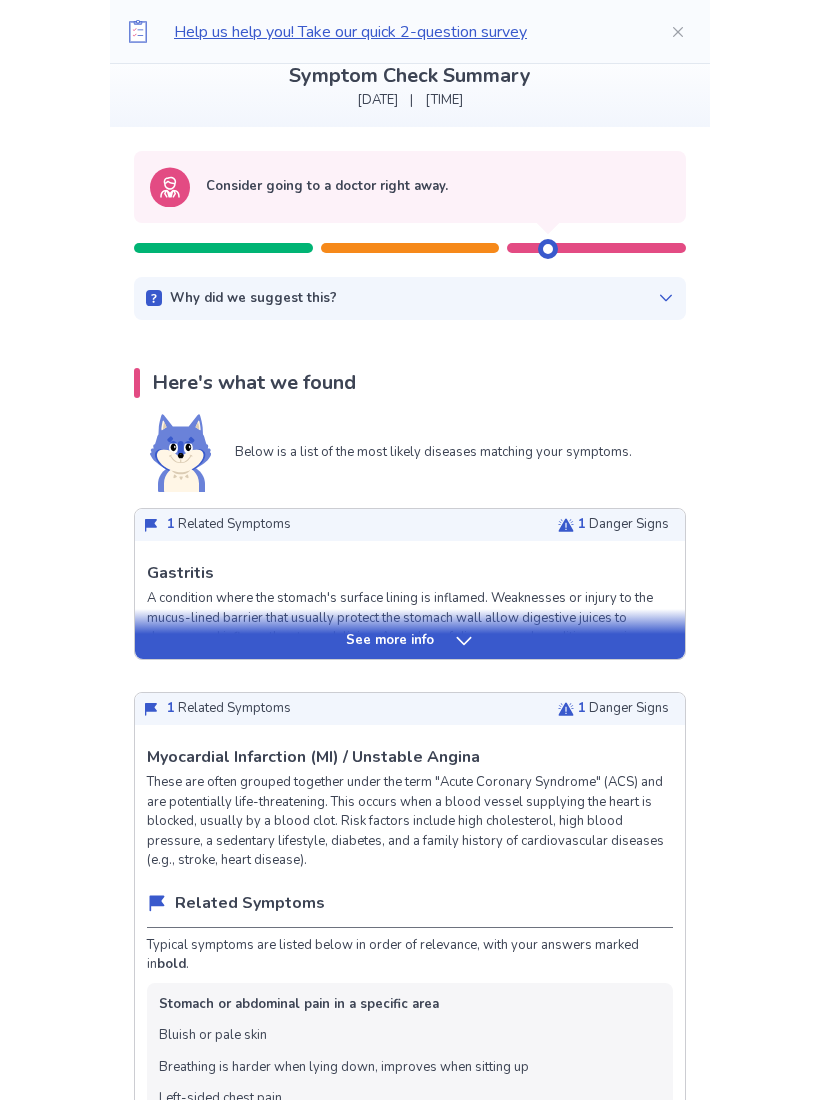 click on "See more info" at bounding box center (410, 641) 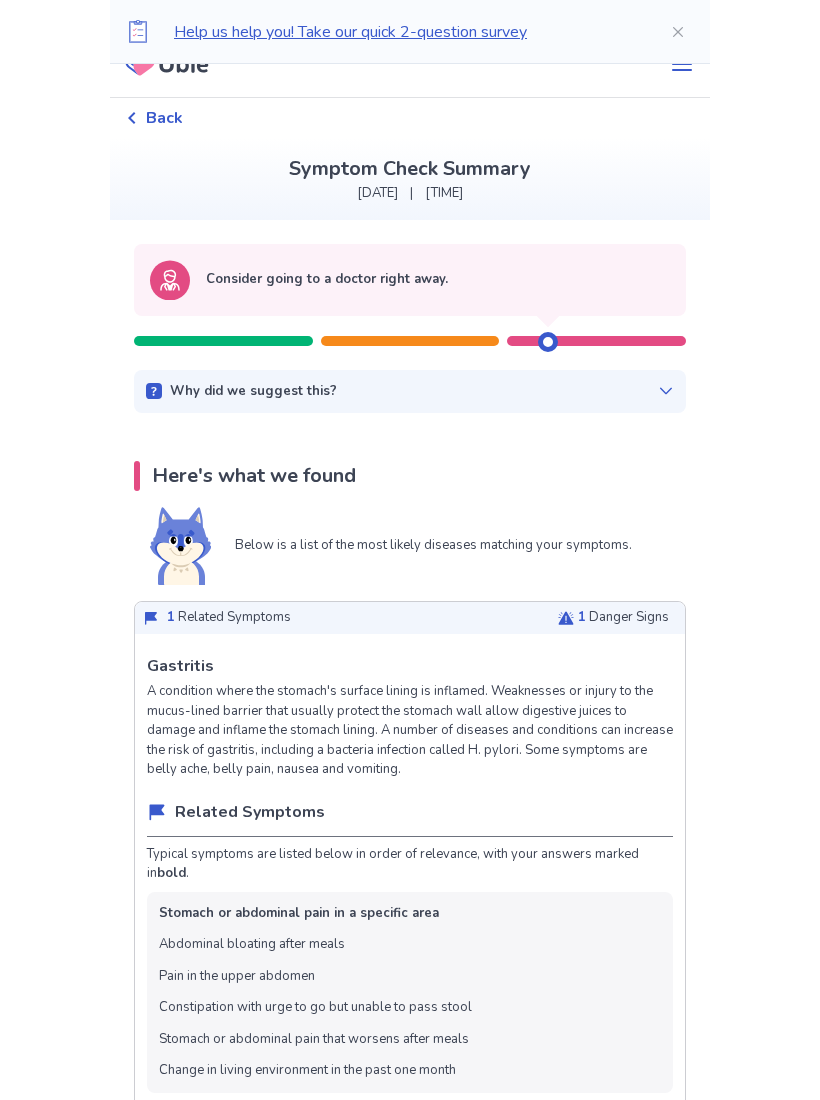 scroll, scrollTop: 0, scrollLeft: 0, axis: both 